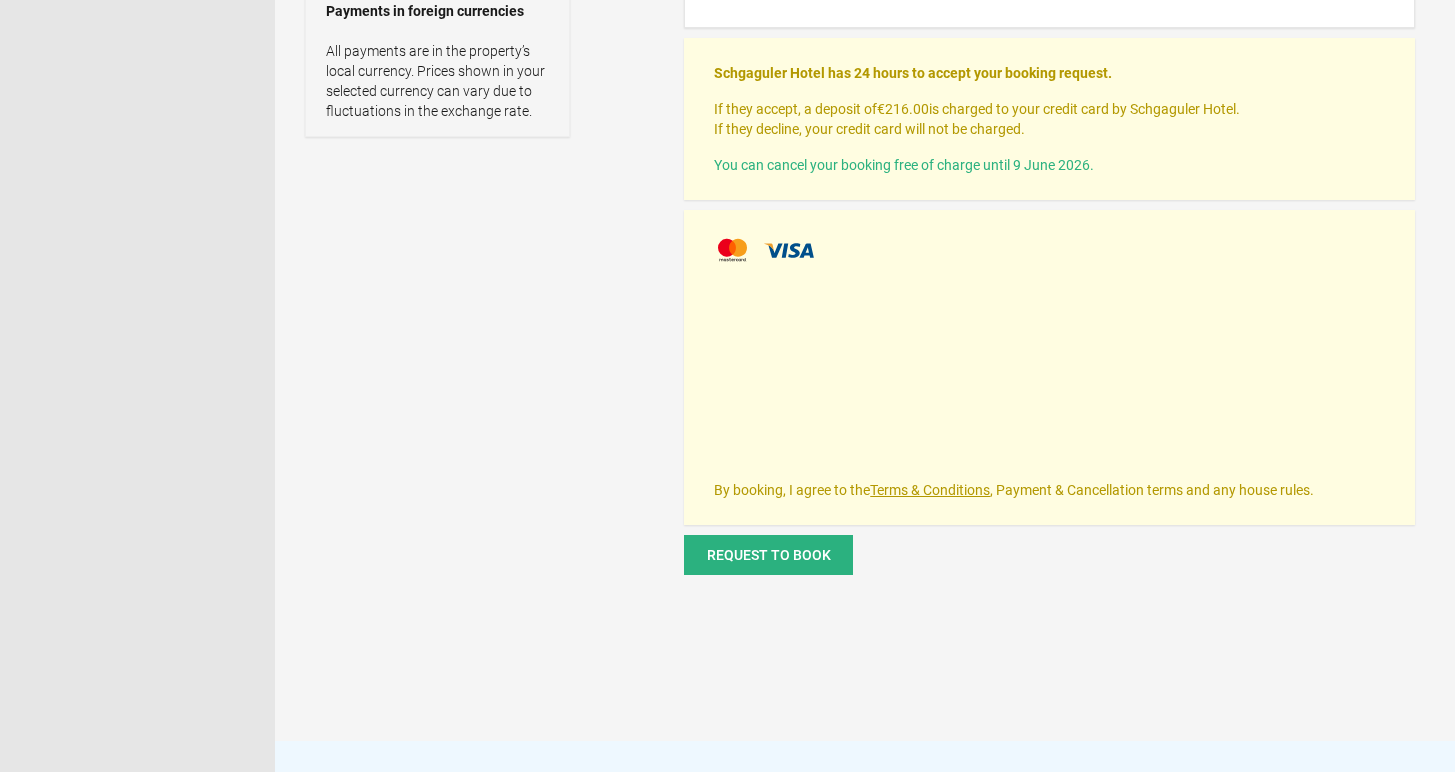 scroll, scrollTop: 683, scrollLeft: 0, axis: vertical 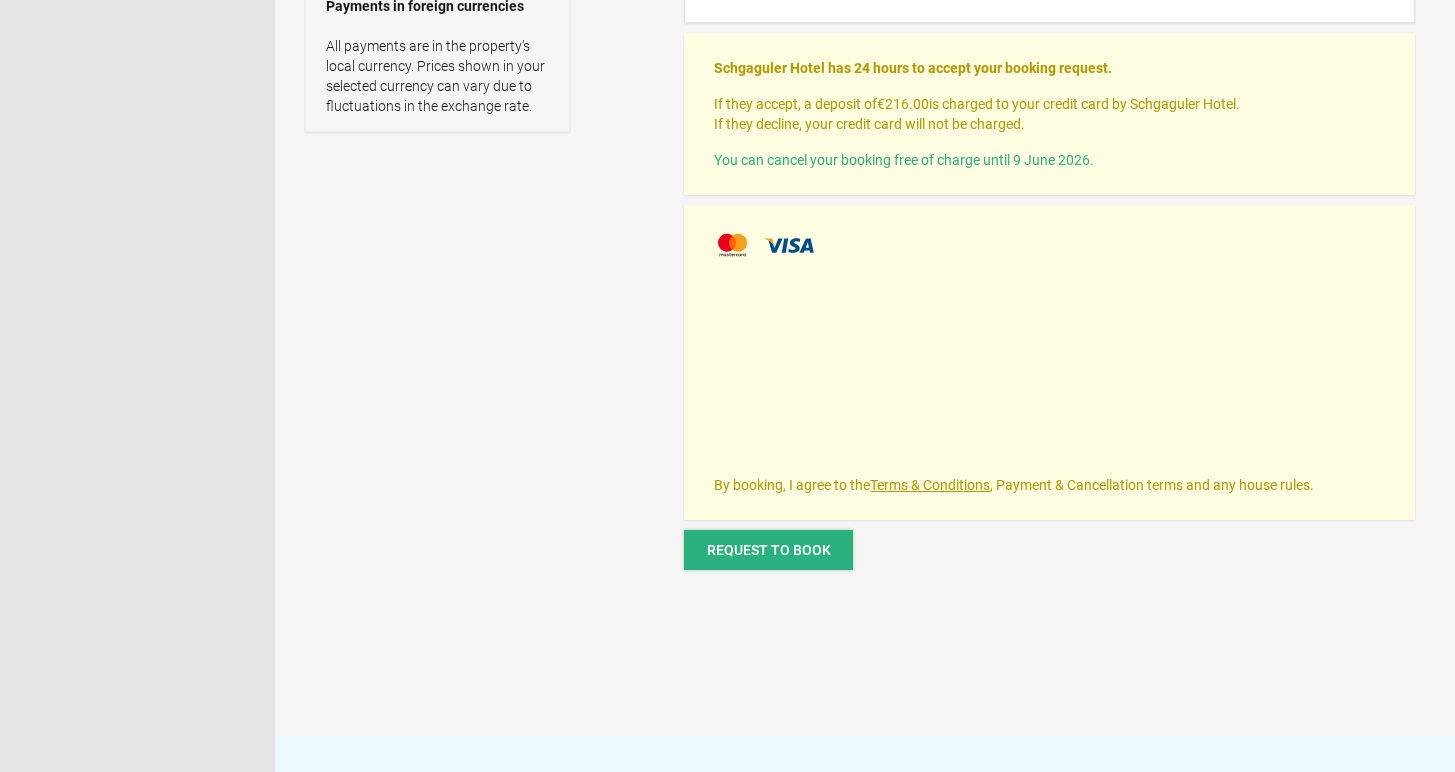 click on "Request to book" at bounding box center [768, 550] 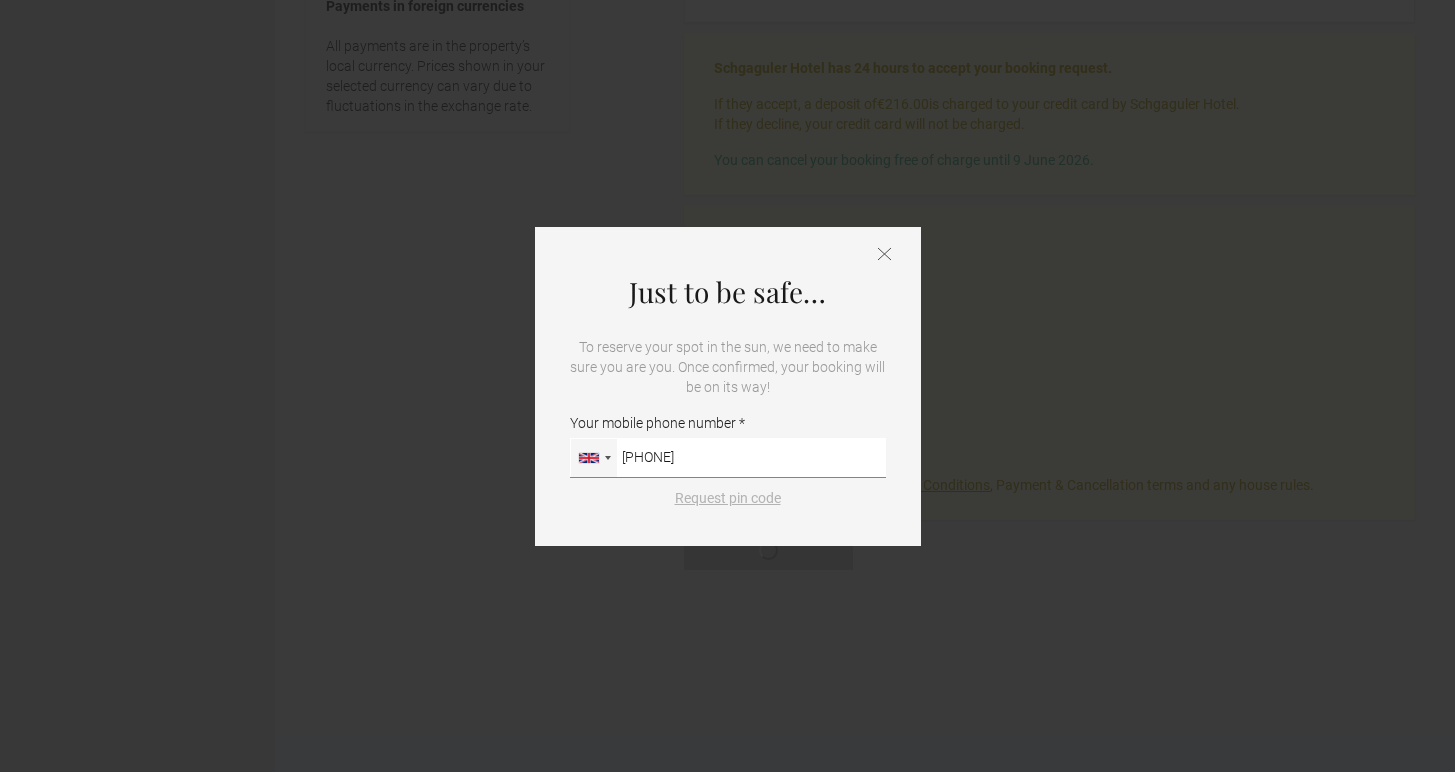 type on "[PHONE]" 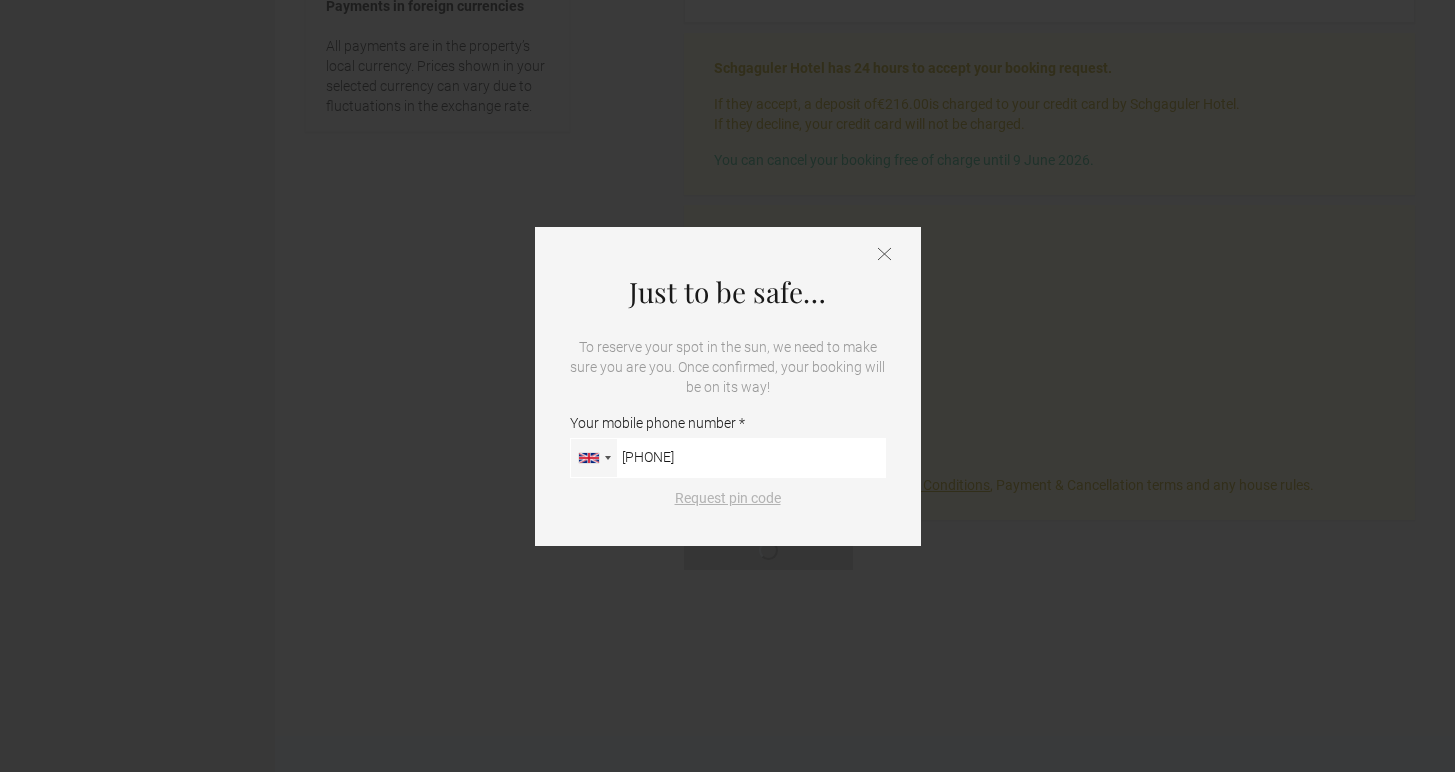 click on "Request pin code" at bounding box center (728, 498) 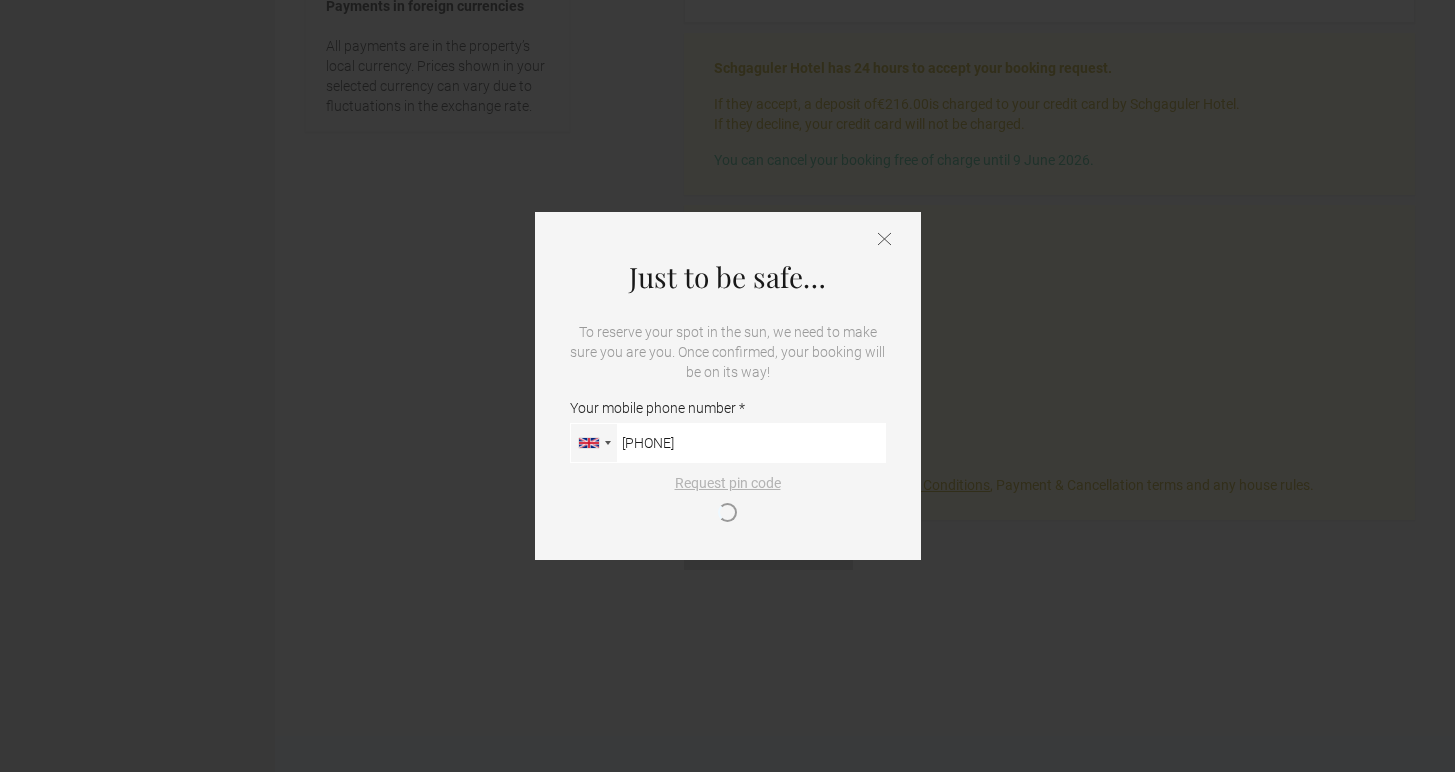 type 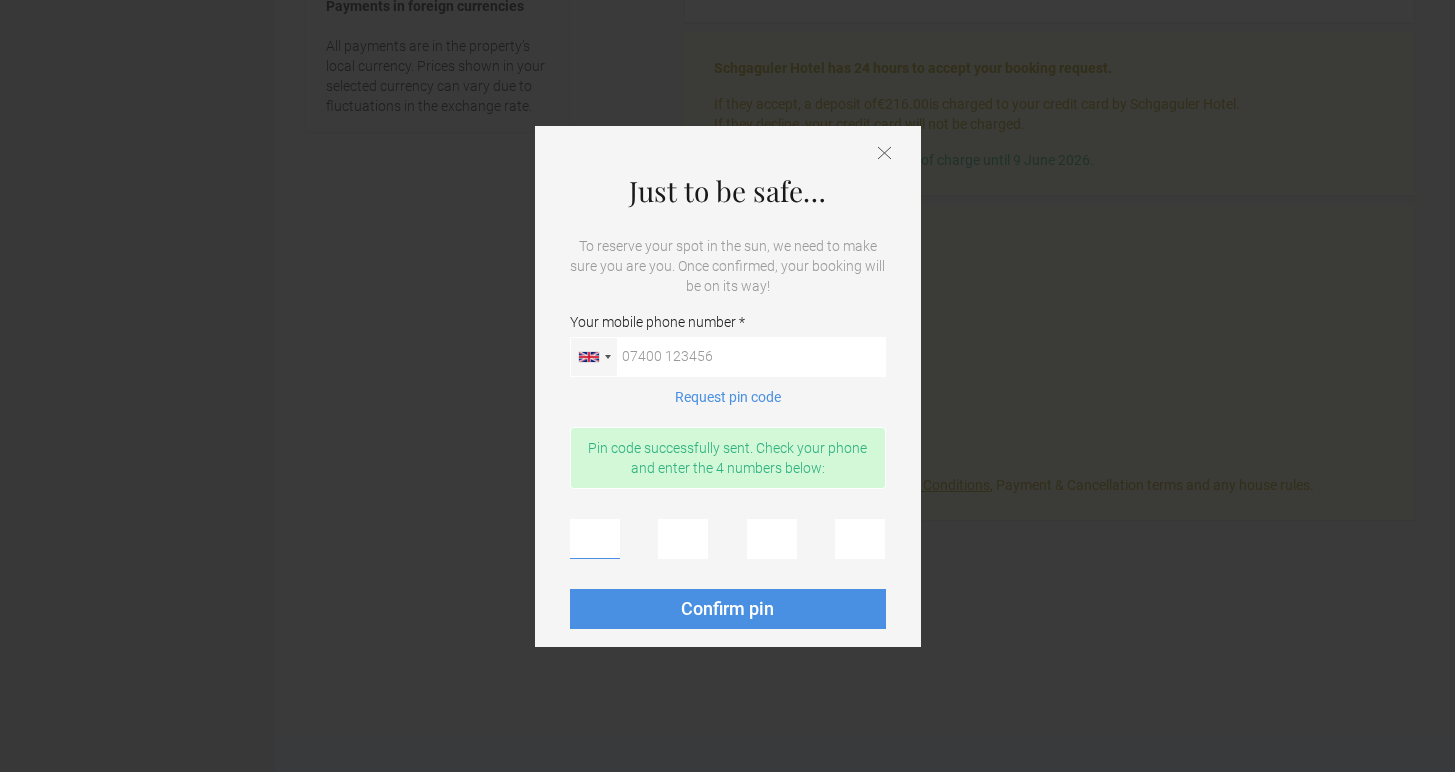 click at bounding box center [595, 539] 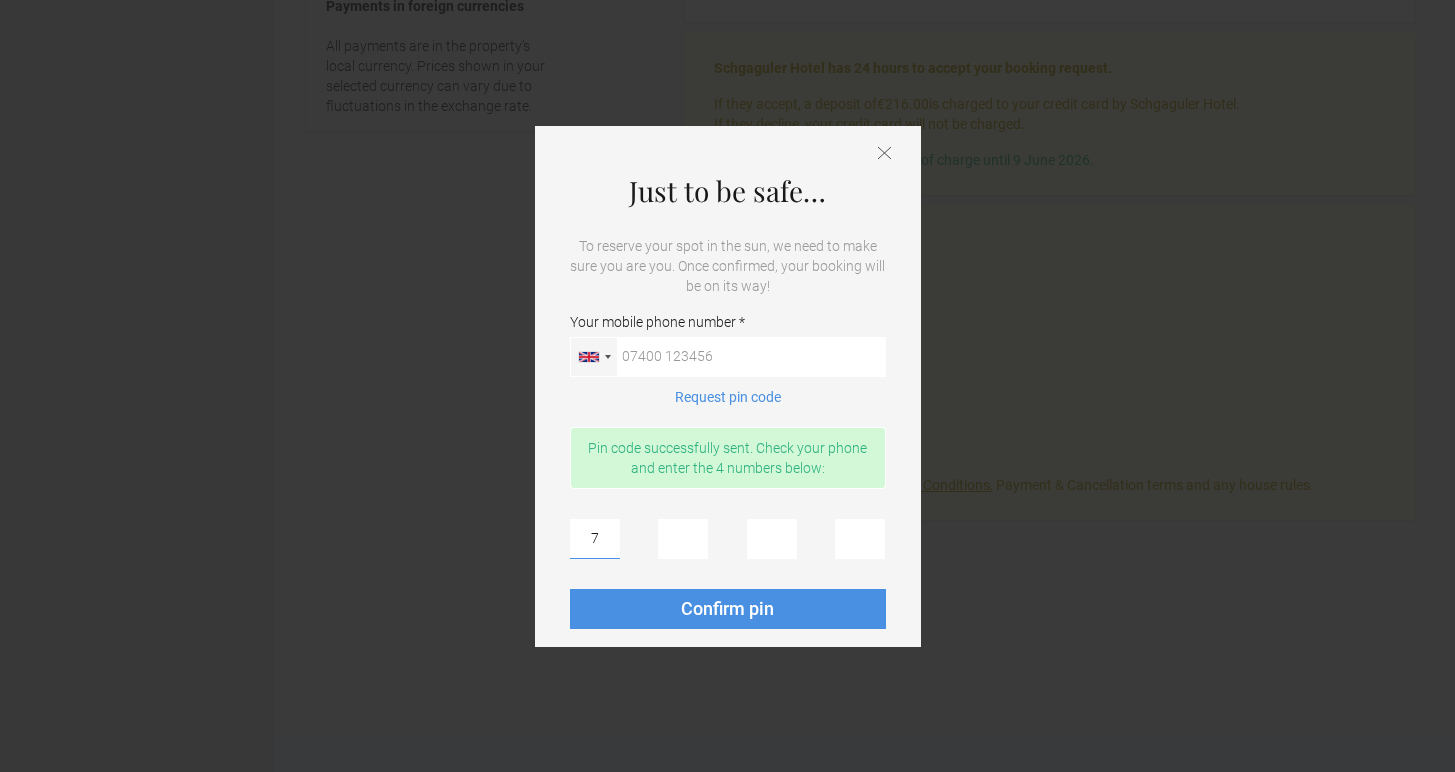 type on "7" 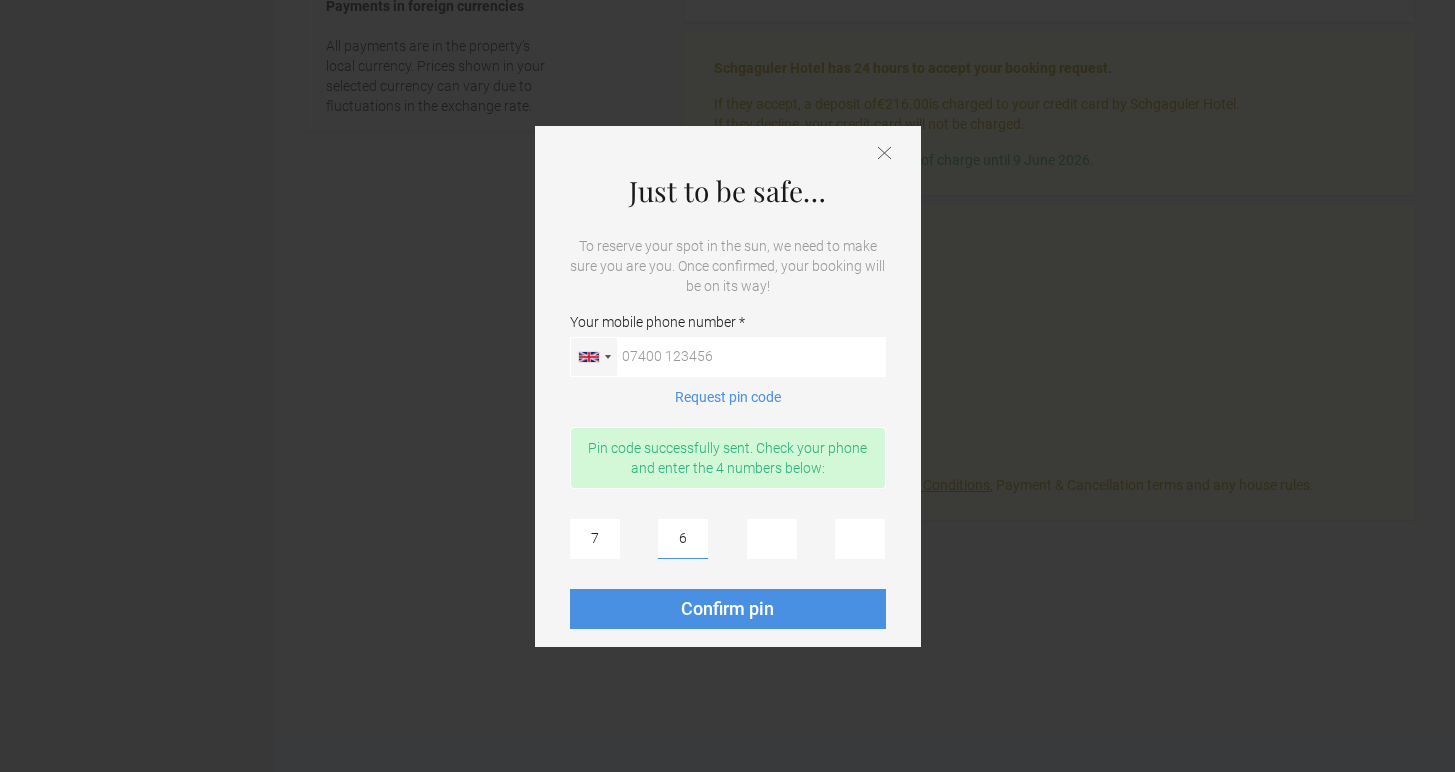 type on "6" 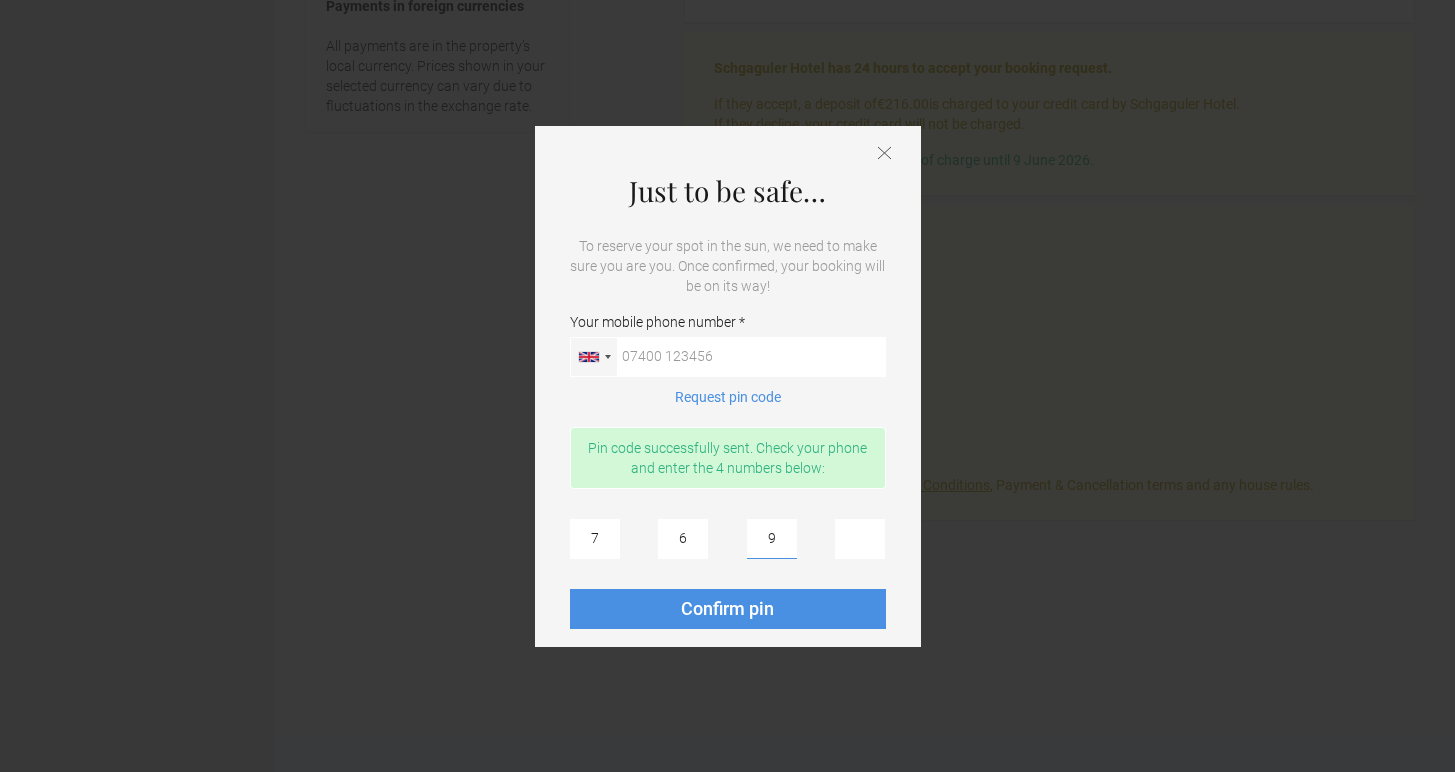 type on "9" 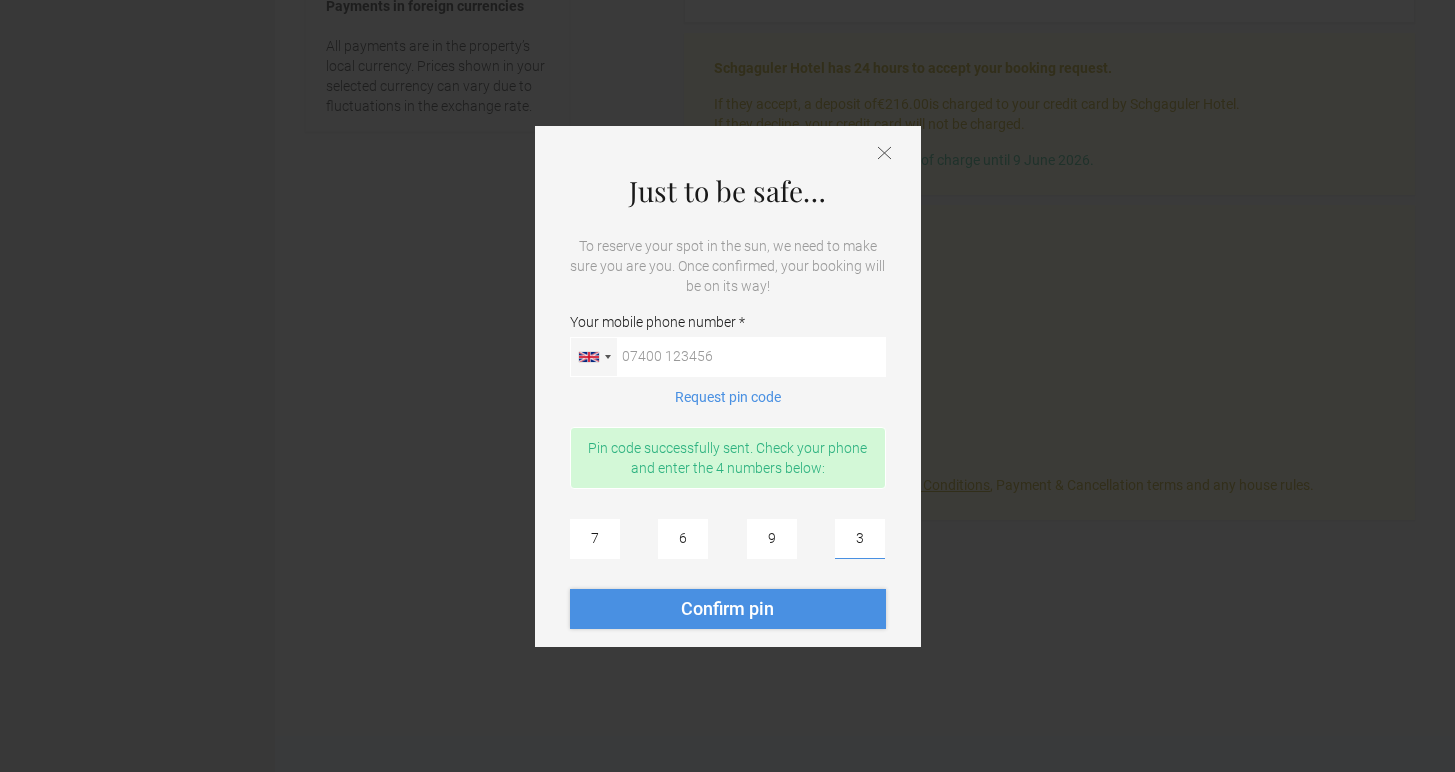 type on "3" 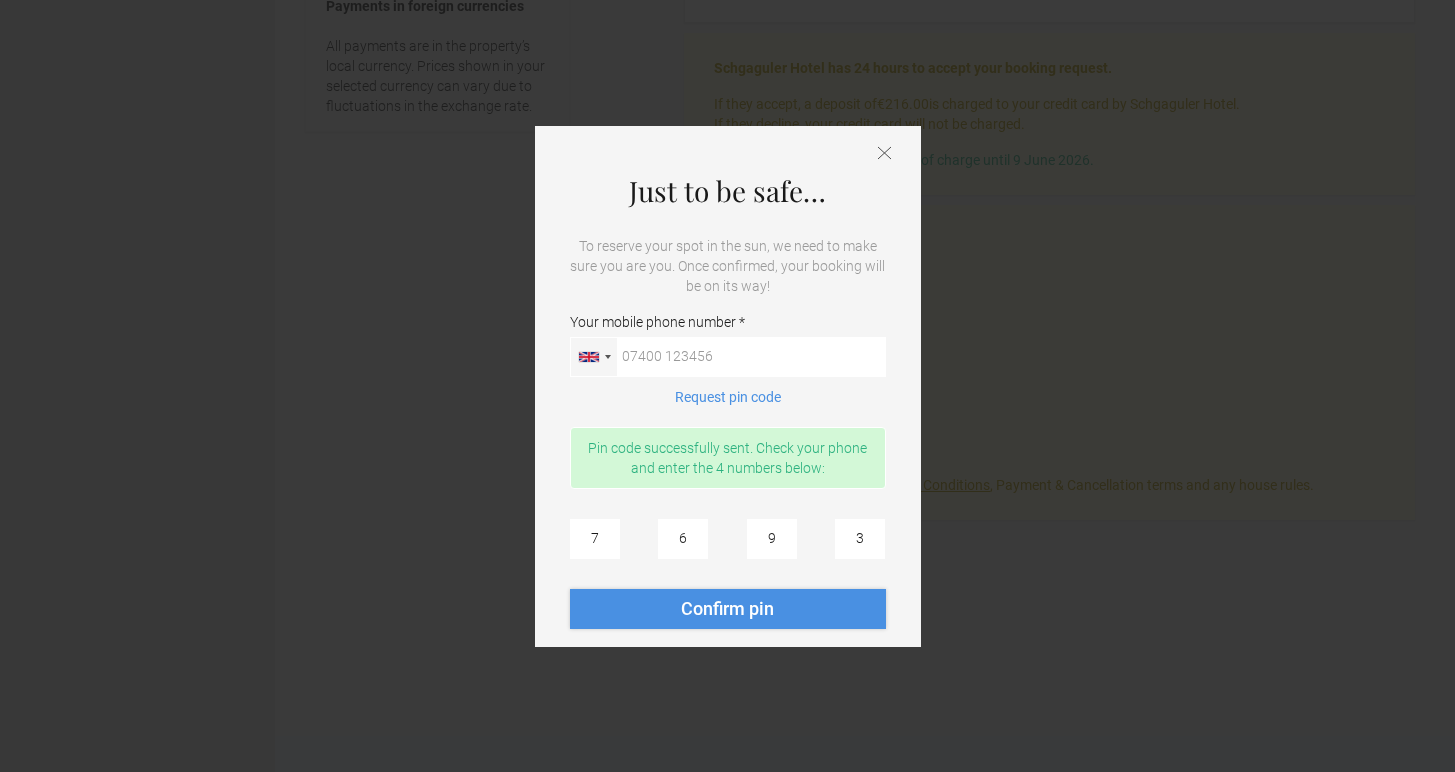 click on "Confirm pin" at bounding box center (728, 609) 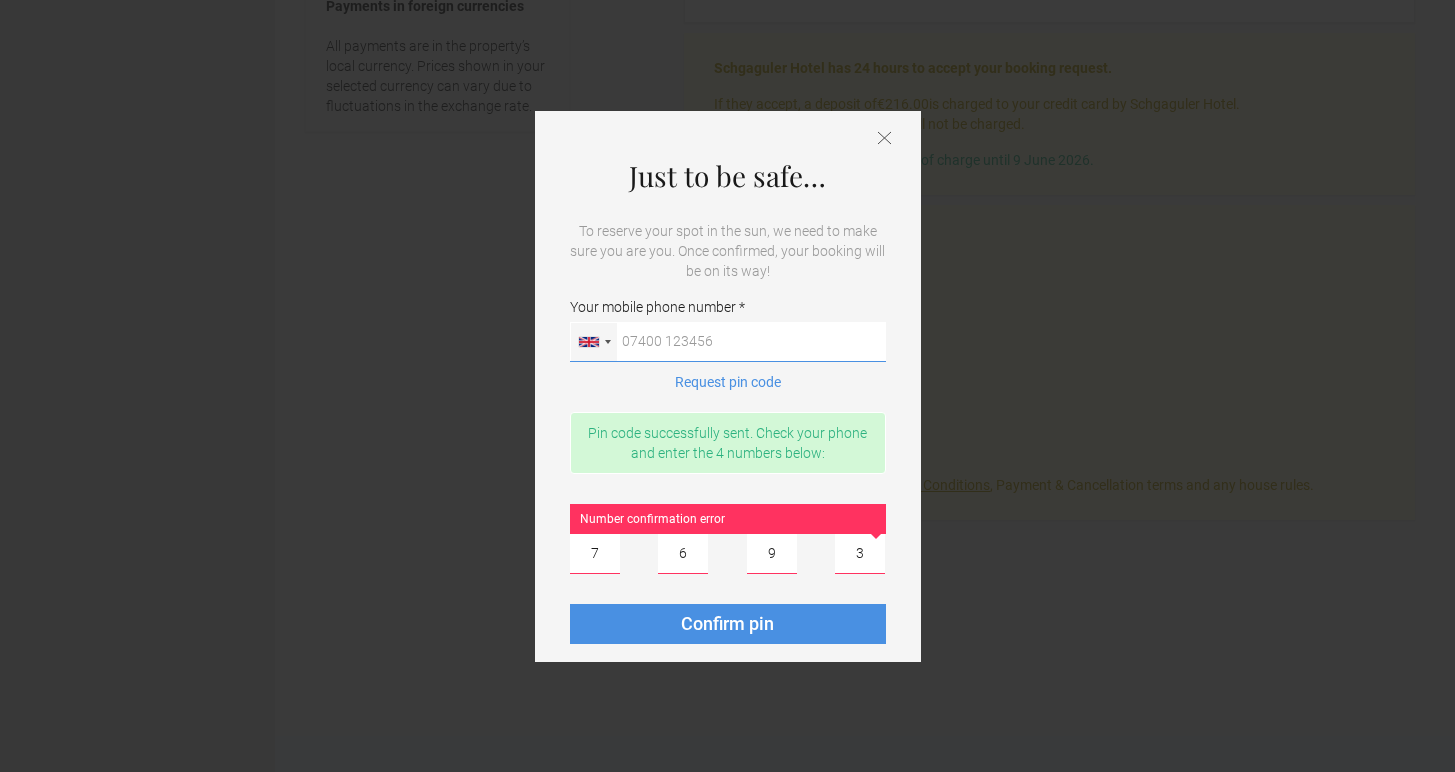 click on "Your mobile phone number
Germany (Deutschland) +[NUMBER] United States +[NUMBER] United Kingdom +[NUMBER] Afghanistan (‫افغانستان‬‎) +[NUMBER] Albania (Shqipëri) +[NUMBER] Algeria (‫الجزائر‬‎) +[NUMBER] American Samoa +[NUMBER] Andorra +[NUMBER] Angola +[NUMBER] Anguilla +[NUMBER] Antigua and Barbuda +[NUMBER] Argentina +[NUMBER] Armenia (Հայաստան) +[NUMBER] Aruba +[NUMBER] Australia +[NUMBER] Austria (Österreich) +[NUMBER] Azerbaijan (Azərbaycan) +[NUMBER] Bahamas +[NUMBER] Bahrain (‫البحرين‬‎) +[NUMBER] Bangladesh (বাংলাদেশ) +[NUMBER] Barbados +[NUMBER] Belarus (Беларусь) +[NUMBER] Belgium (België) +[NUMBER] Belize +[NUMBER] Benin (Bénin) +[NUMBER] Bermuda +[NUMBER] Bhutan (འབྲུག) +[NUMBER] Bolivia +[NUMBER] Bosnia and Herzegovina (Босна и Херцеговина) +[NUMBER] Botswana +[NUMBER] Brazil (Brasil) +[NUMBER] British Indian Ocean Territory +[NUMBER] British Virgin Islands +[NUMBER] Brunei +[NUMBER] Bulgaria (България) +[NUMBER] Burkina Faso +[NUMBER] Burundi (Uburundi) +[NUMBER] Cambodia (កម្ពុជា) +[NUMBER] Cameroon (Cameroun) +[NUMBER]" at bounding box center (728, 342) 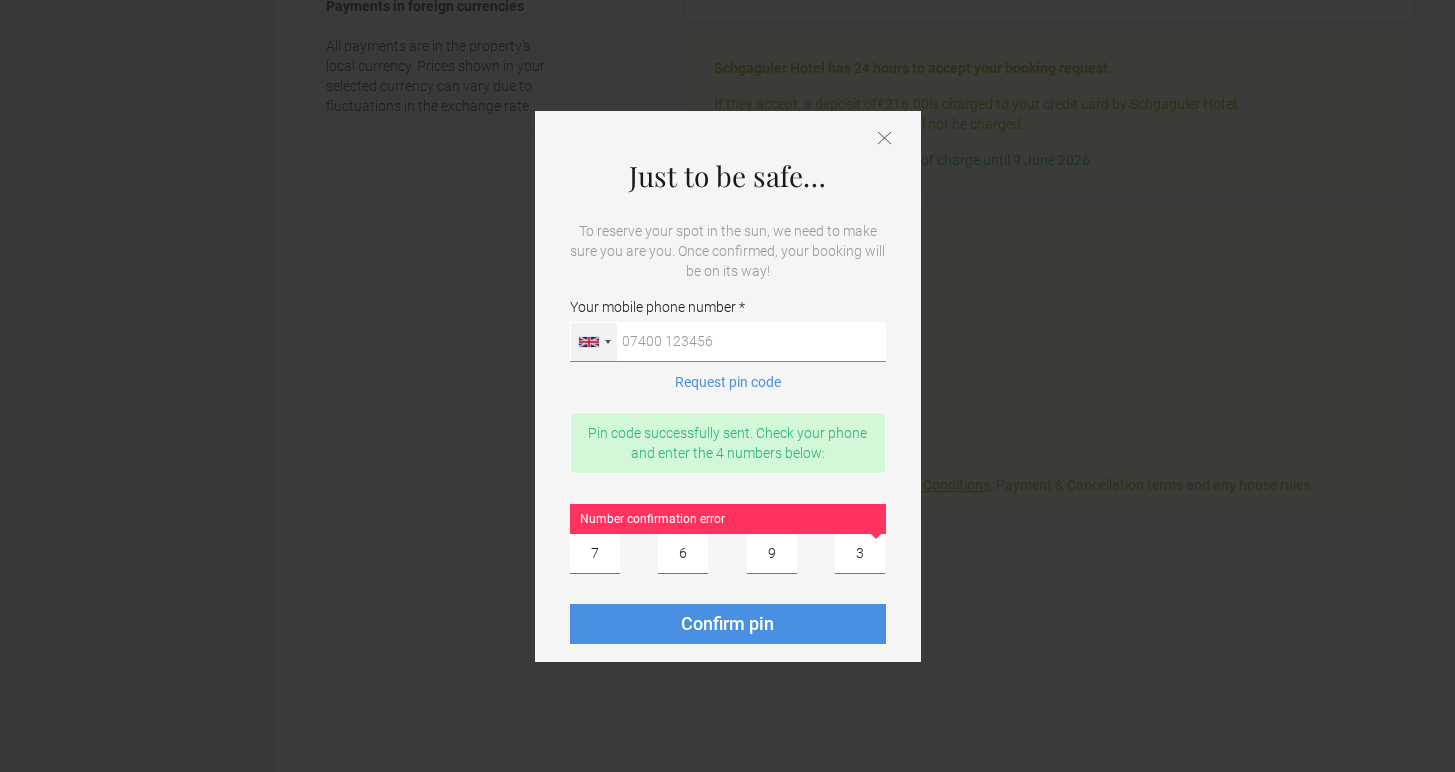 drag, startPoint x: 722, startPoint y: 342, endPoint x: 612, endPoint y: 335, distance: 110.2225 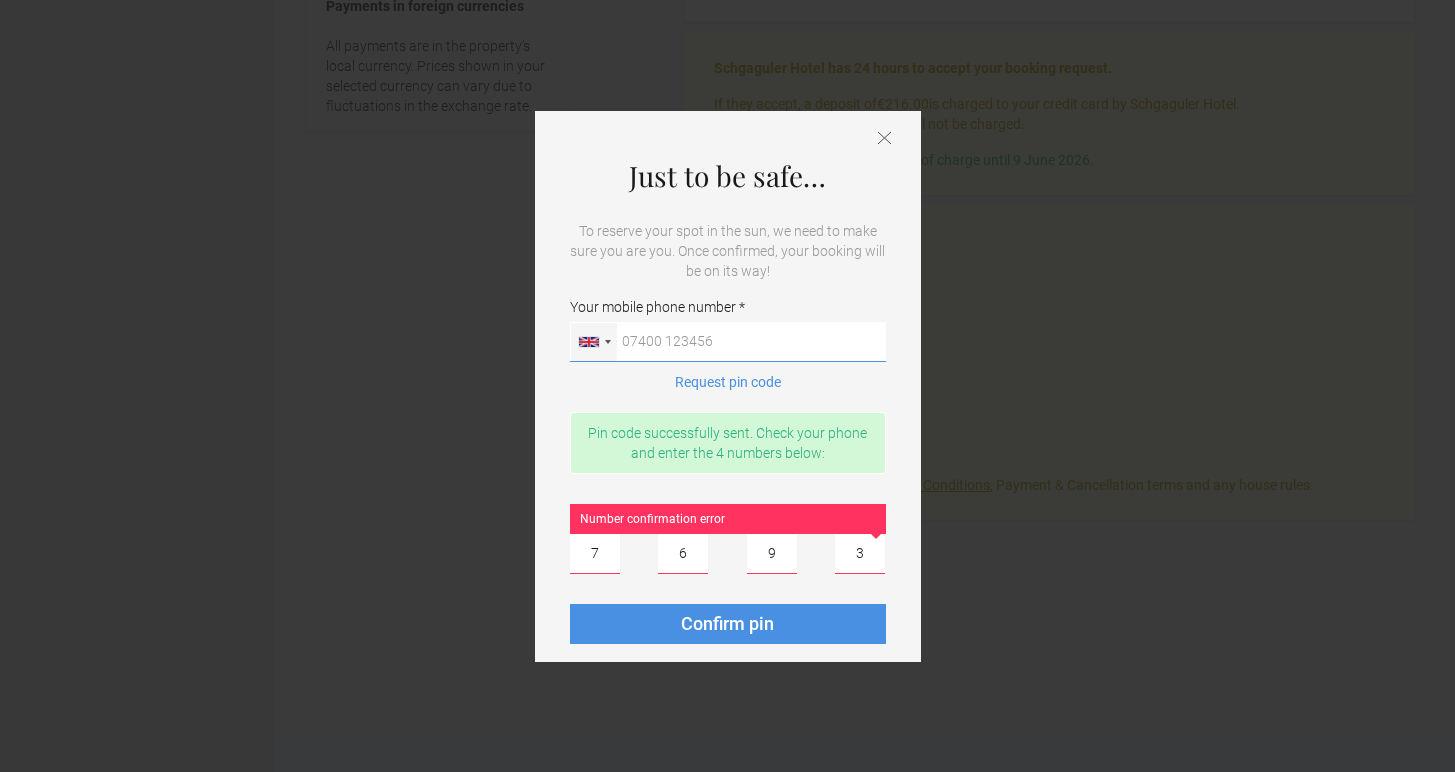 click on "Your mobile phone number
Germany (Deutschland) +[NUMBER] United States +[NUMBER] United Kingdom +[NUMBER] Afghanistan (‫افغانستان‬‎) +[NUMBER] Albania (Shqipëri) +[NUMBER] Algeria (‫الجزائر‬‎) +[NUMBER] American Samoa +[NUMBER] Andorra +[NUMBER] Angola +[NUMBER] Anguilla +[NUMBER] Antigua and Barbuda +[NUMBER] Argentina +[NUMBER] Armenia (Հայաստան) +[NUMBER] Aruba +[NUMBER] Australia +[NUMBER] Austria (Österreich) +[NUMBER] Azerbaijan (Azərbaycan) +[NUMBER] Bahamas +[NUMBER] Bahrain (‫البحرين‬‎) +[NUMBER] Bangladesh (বাংলাদেশ) +[NUMBER] Barbados +[NUMBER] Belarus (Беларусь) +[NUMBER] Belgium (België) +[NUMBER] Belize +[NUMBER] Benin (Bénin) +[NUMBER] Bermuda +[NUMBER] Bhutan (འབྲུག) +[NUMBER] Bolivia +[NUMBER] Bosnia and Herzegovina (Босна и Херцеговина) +[NUMBER] Botswana +[NUMBER] Brazil (Brasil) +[NUMBER] British Indian Ocean Territory +[NUMBER] British Virgin Islands +[NUMBER] Brunei +[NUMBER] Bulgaria (България) +[NUMBER] Burkina Faso +[NUMBER] Burundi (Uburundi) +[NUMBER] Cambodia (កម្ពុជា) +[NUMBER] Cameroon (Cameroun) +[NUMBER]" at bounding box center (728, 342) 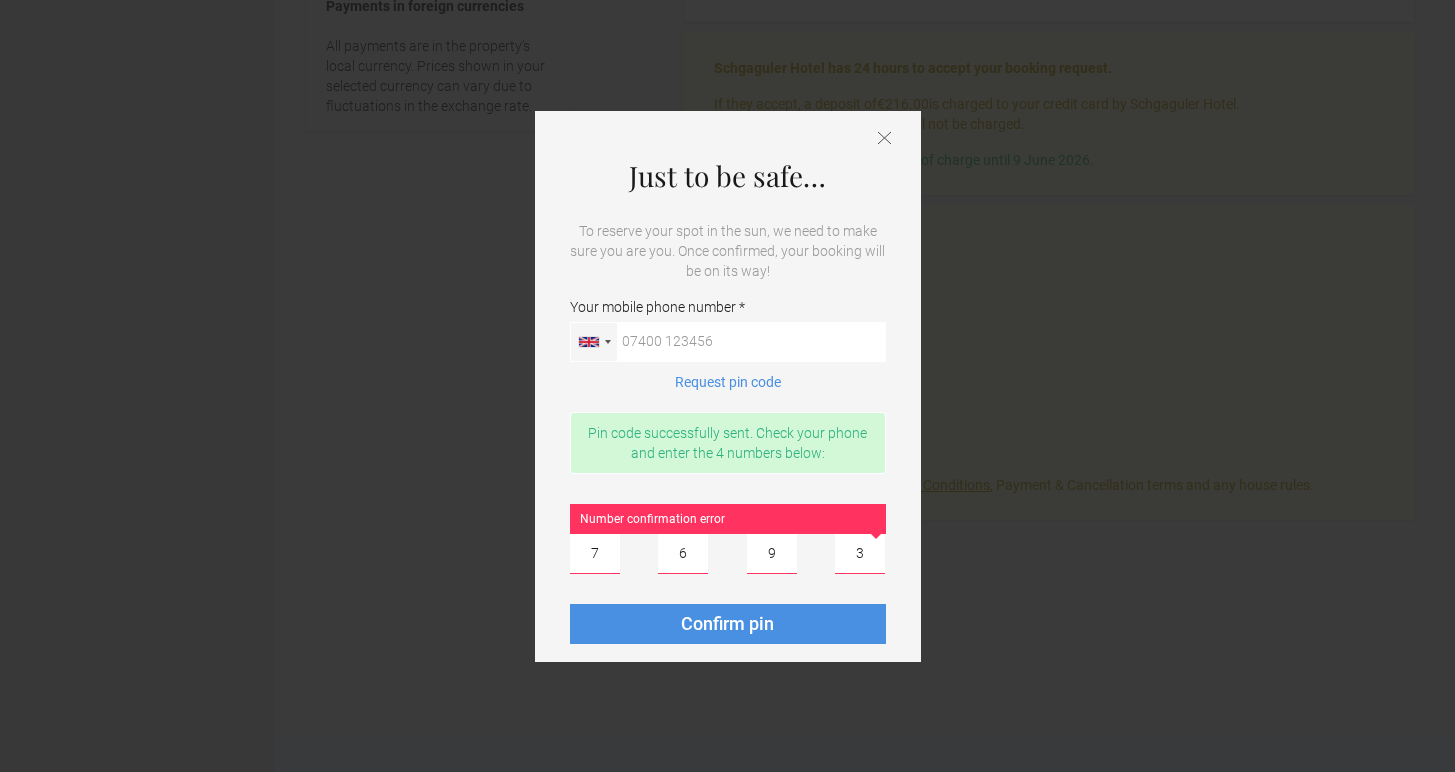 click on "7" at bounding box center (595, 554) 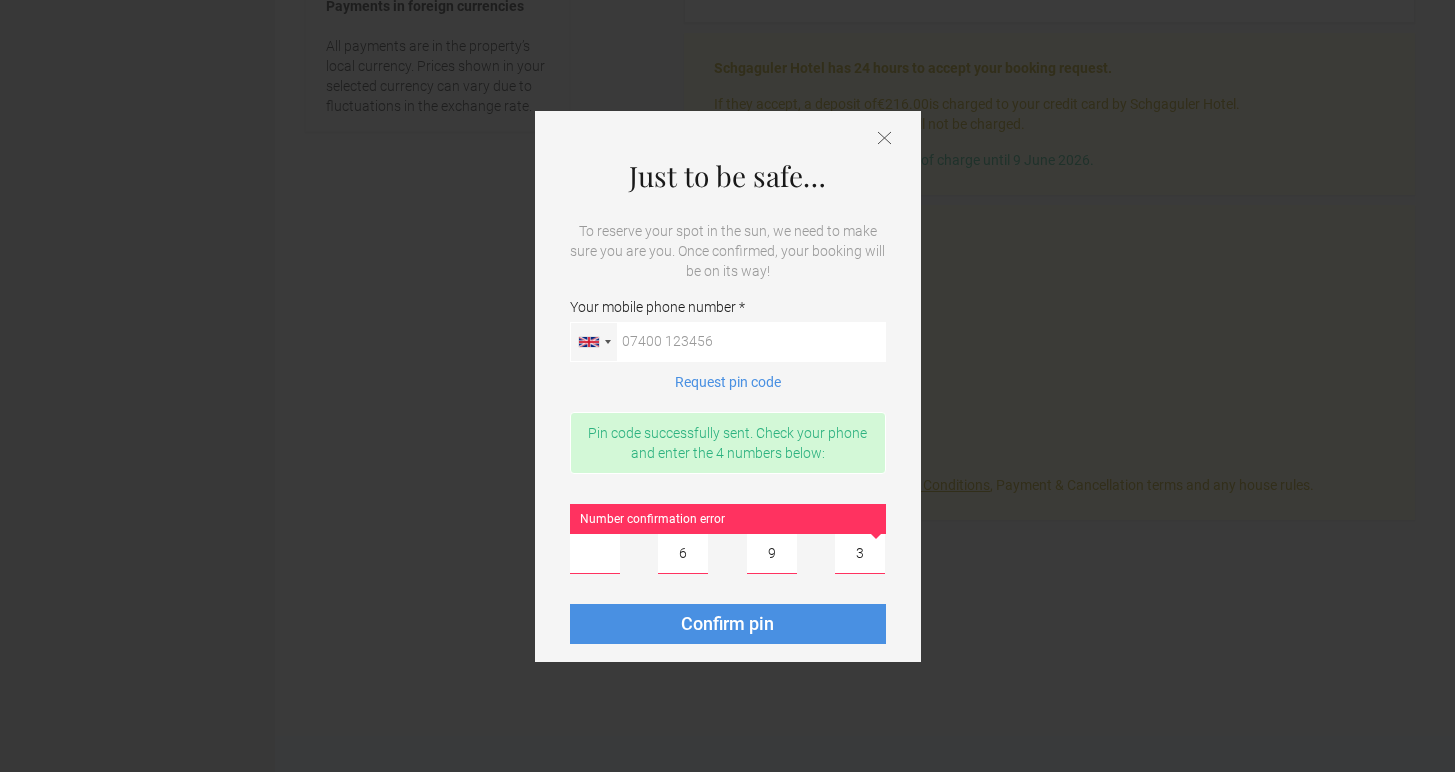 type 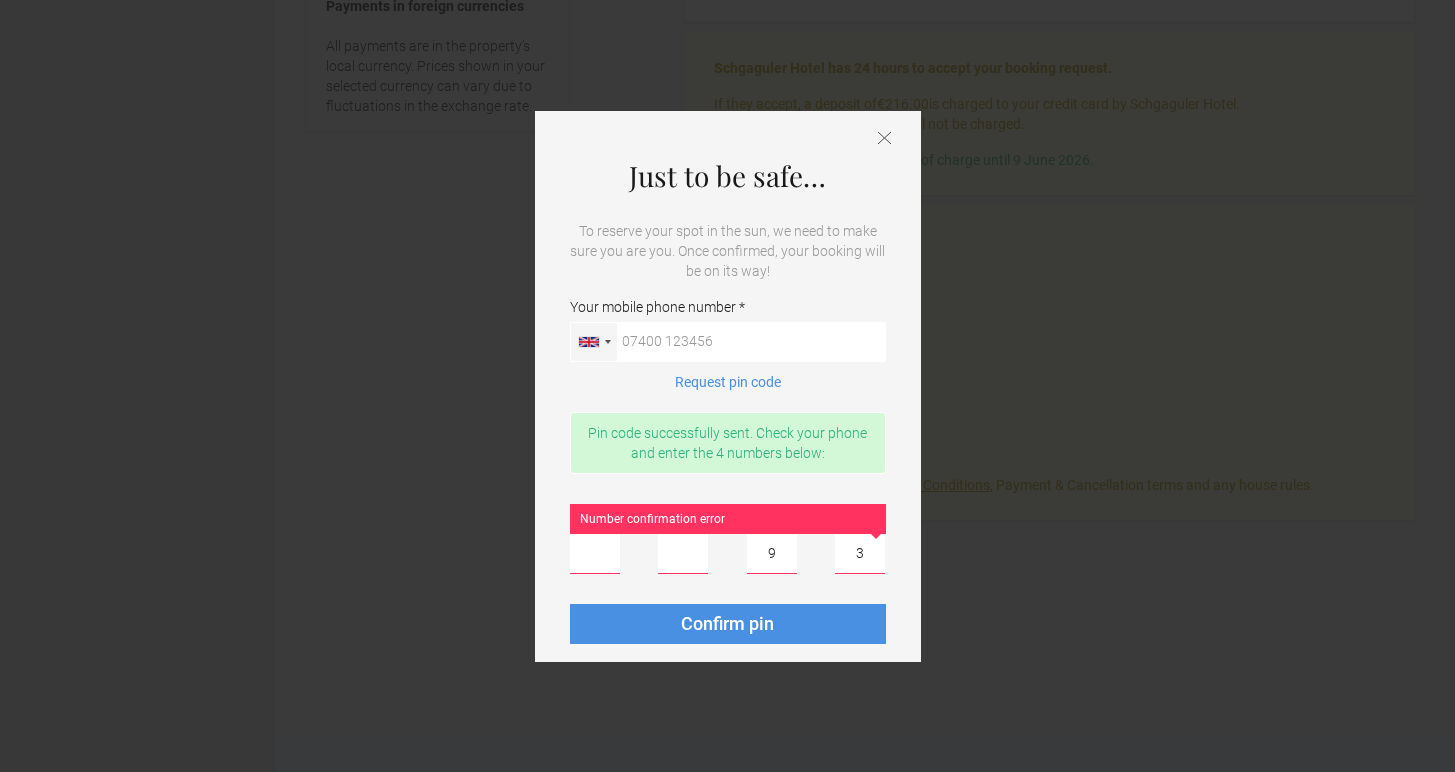 type 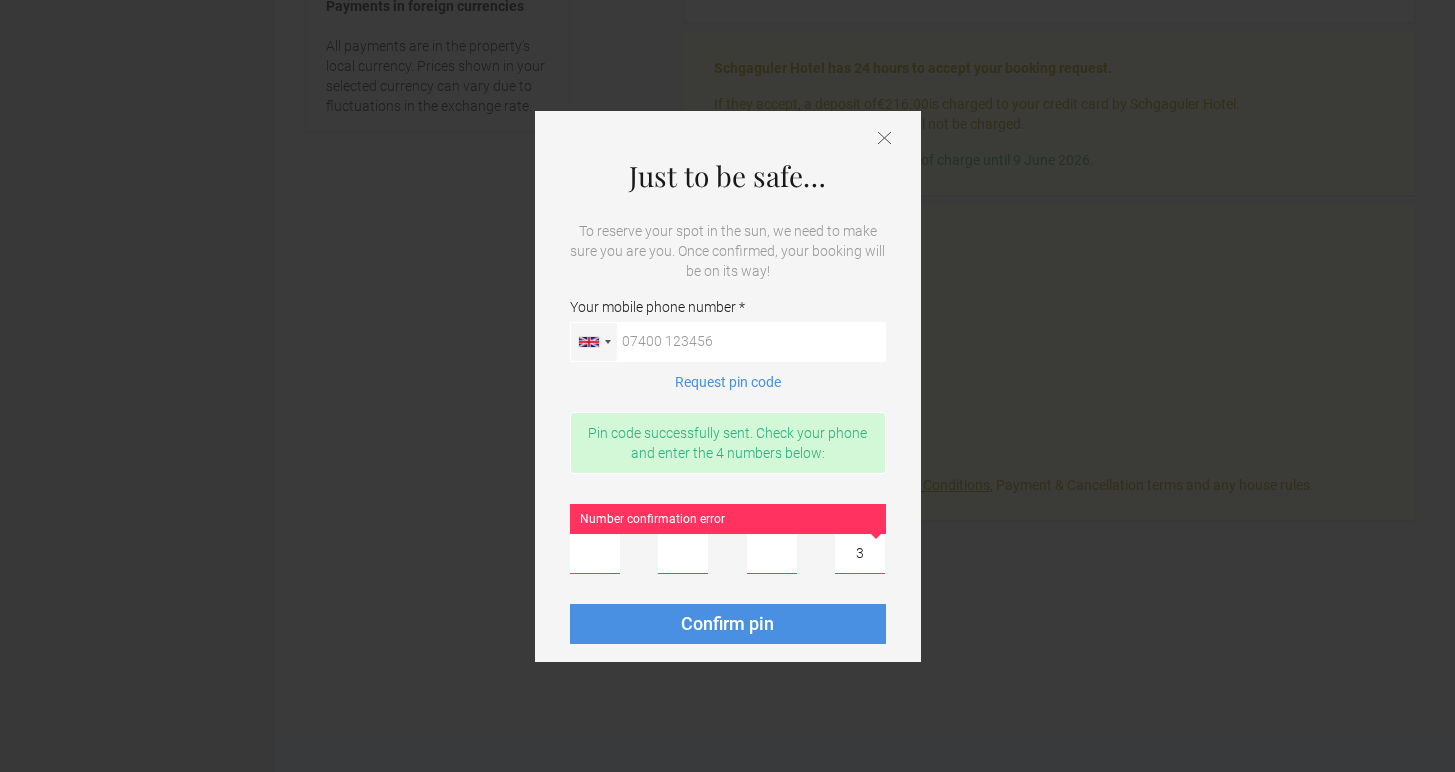 type 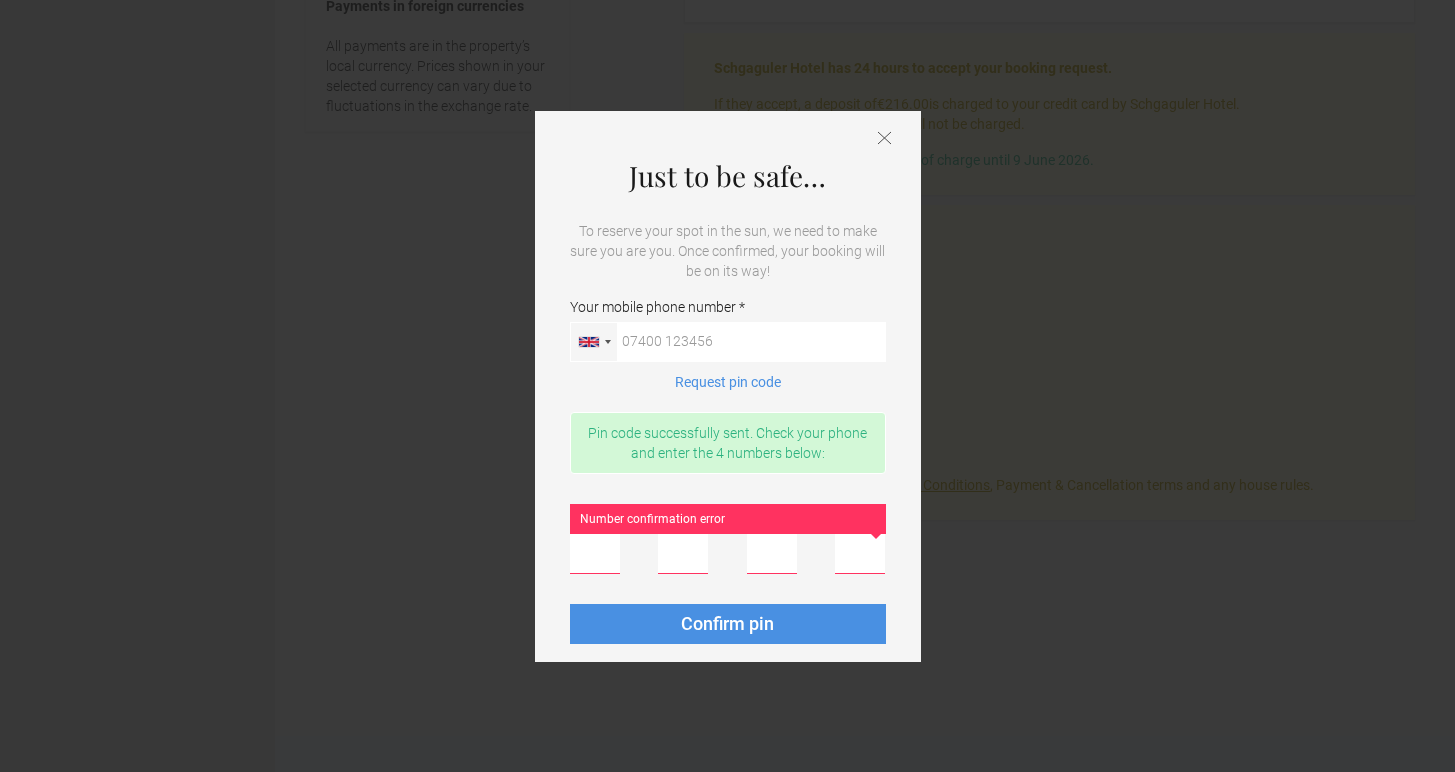 type 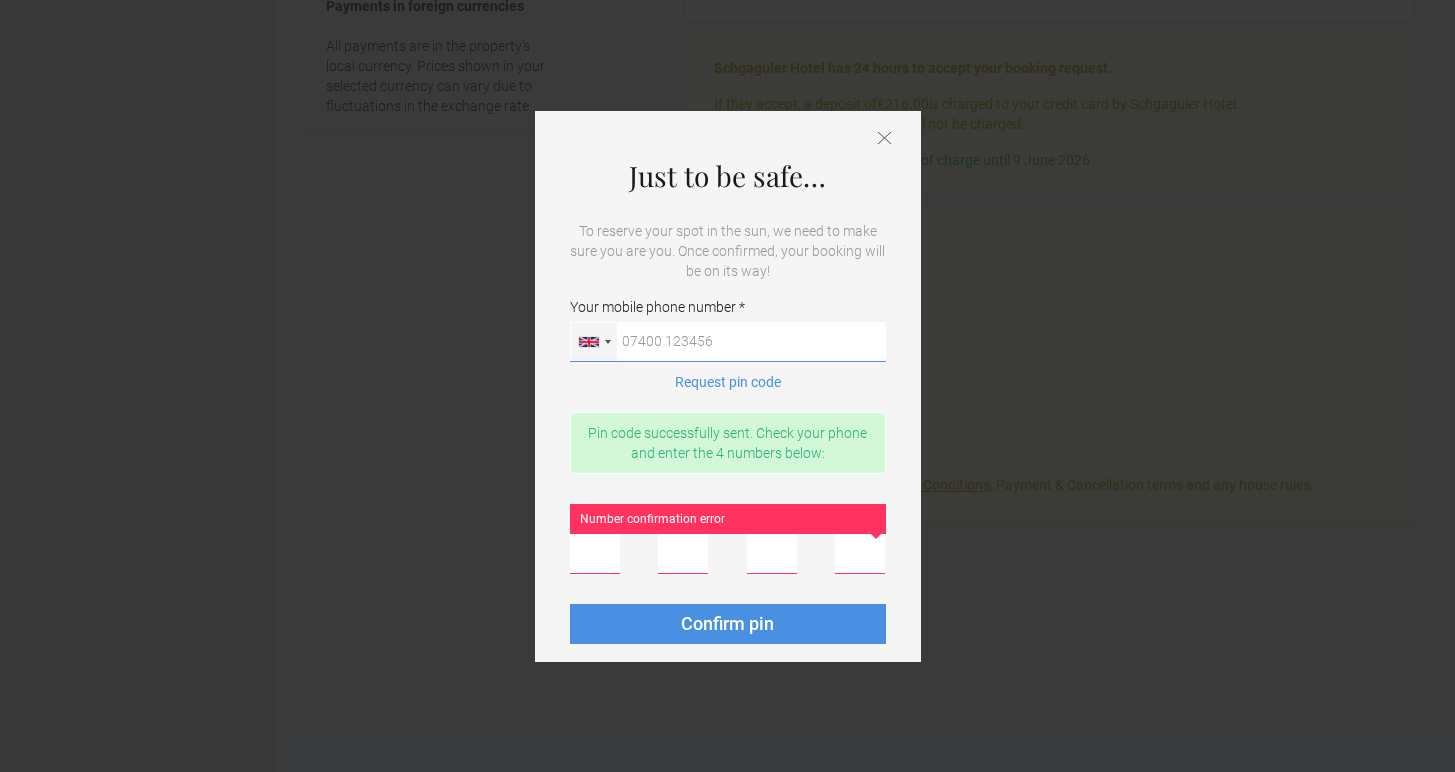 click on "Your mobile phone number
Germany (Deutschland) +[NUMBER] United States +[NUMBER] United Kingdom +[NUMBER] Afghanistan (‫افغانستان‬‎) +[NUMBER] Albania (Shqipëri) +[NUMBER] Algeria (‫الجزائر‬‎) +[NUMBER] American Samoa +[NUMBER] Andorra +[NUMBER] Angola +[NUMBER] Anguilla +[NUMBER] Antigua and Barbuda +[NUMBER] Argentina +[NUMBER] Armenia (Հայաստան) +[NUMBER] Aruba +[NUMBER] Australia +[NUMBER] Austria (Österreich) +[NUMBER] Azerbaijan (Azərbaycan) +[NUMBER] Bahamas +[NUMBER] Bahrain (‫البحرين‬‎) +[NUMBER] Bangladesh (বাংলাদেশ) +[NUMBER] Barbados +[NUMBER] Belarus (Беларусь) +[NUMBER] Belgium (België) +[NUMBER] Belize +[NUMBER] Benin (Bénin) +[NUMBER] Bermuda +[NUMBER] Bhutan (འབྲུག) +[NUMBER] Bolivia +[NUMBER] Bosnia and Herzegovina (Босна и Херцеговина) +[NUMBER] Botswana +[NUMBER] Brazil (Brasil) +[NUMBER] British Indian Ocean Territory +[NUMBER] British Virgin Islands +[NUMBER] Brunei +[NUMBER] Bulgaria (България) +[NUMBER] Burkina Faso +[NUMBER] Burundi (Uburundi) +[NUMBER] Cambodia (កម្ពុជា) +[NUMBER] Cameroon (Cameroun) +[NUMBER]" at bounding box center [728, 342] 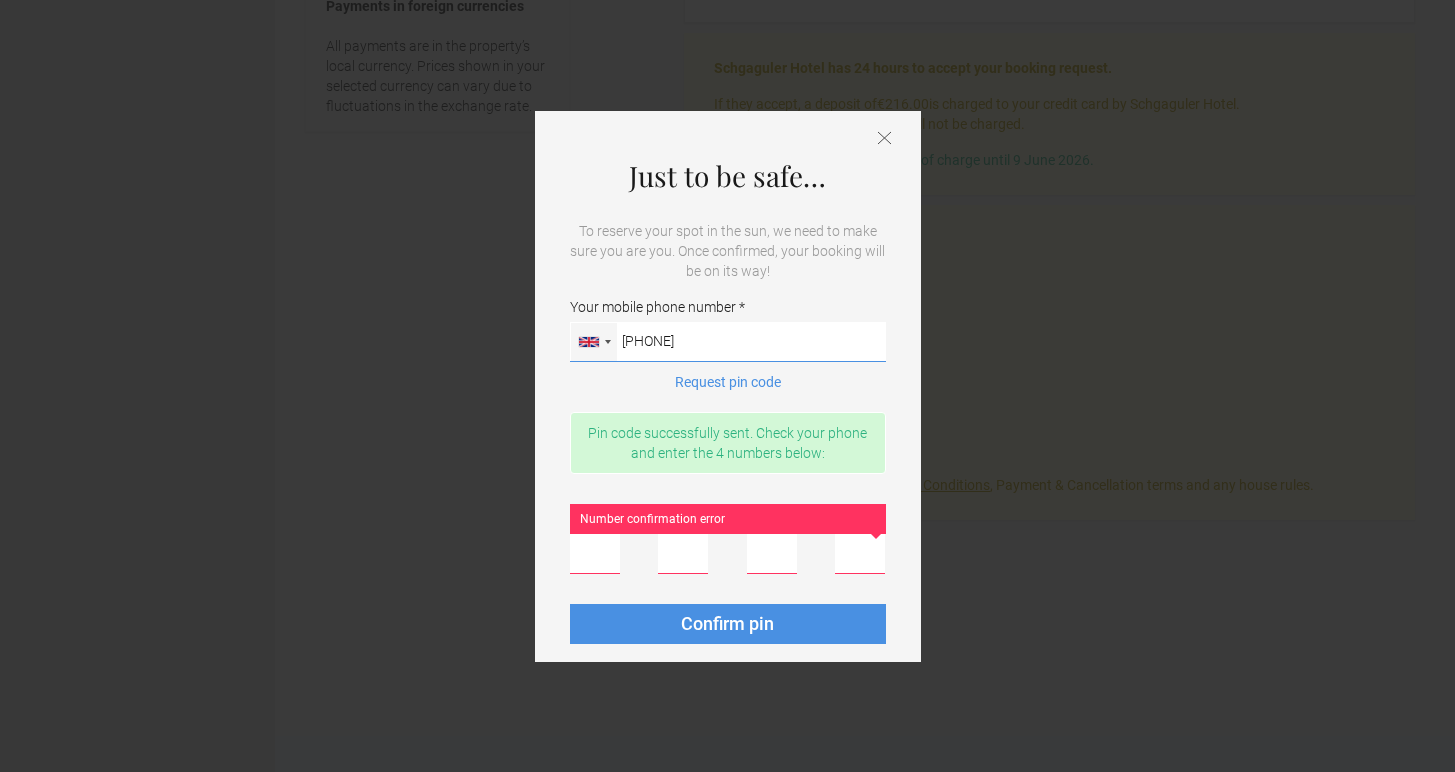 type on "[PHONE]" 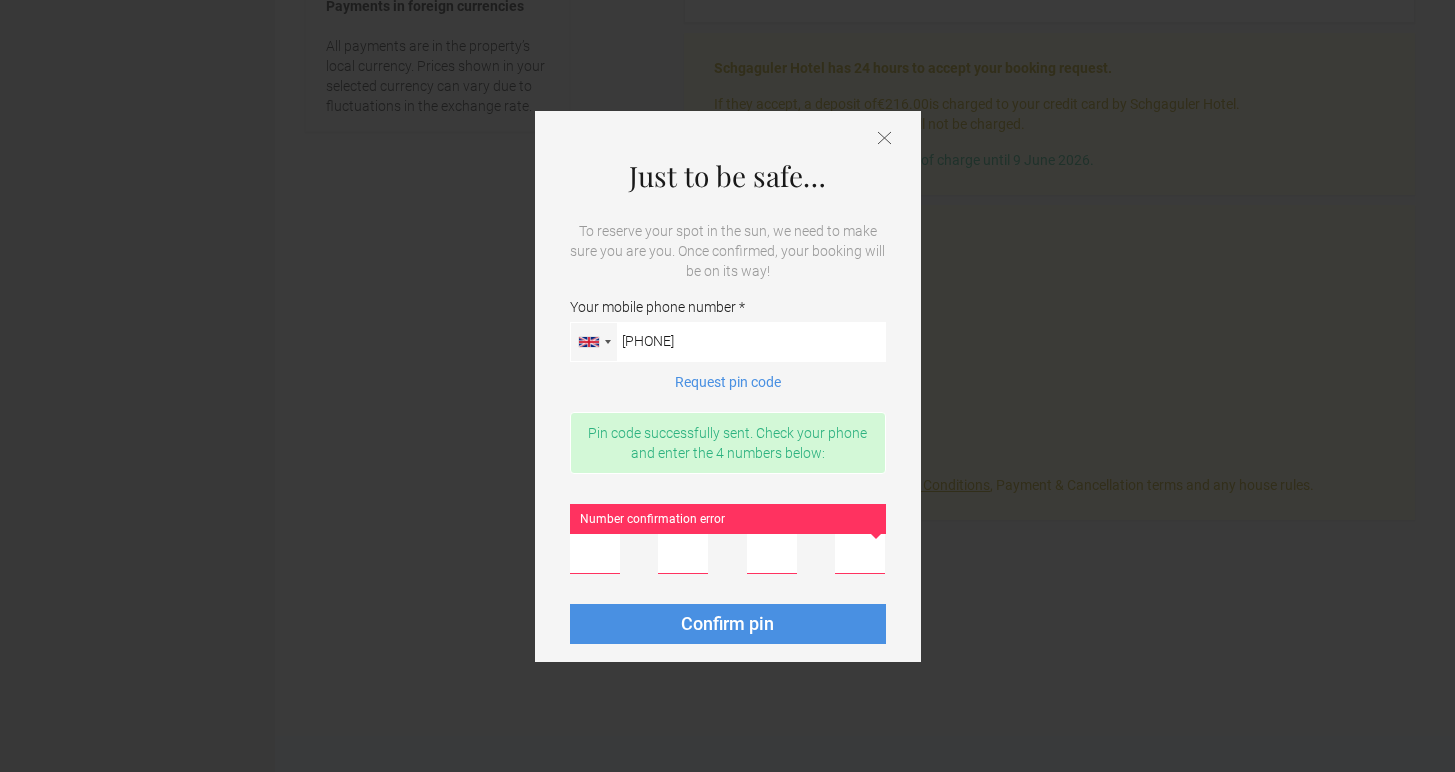 click on "Number confirmation error" at bounding box center (595, 554) 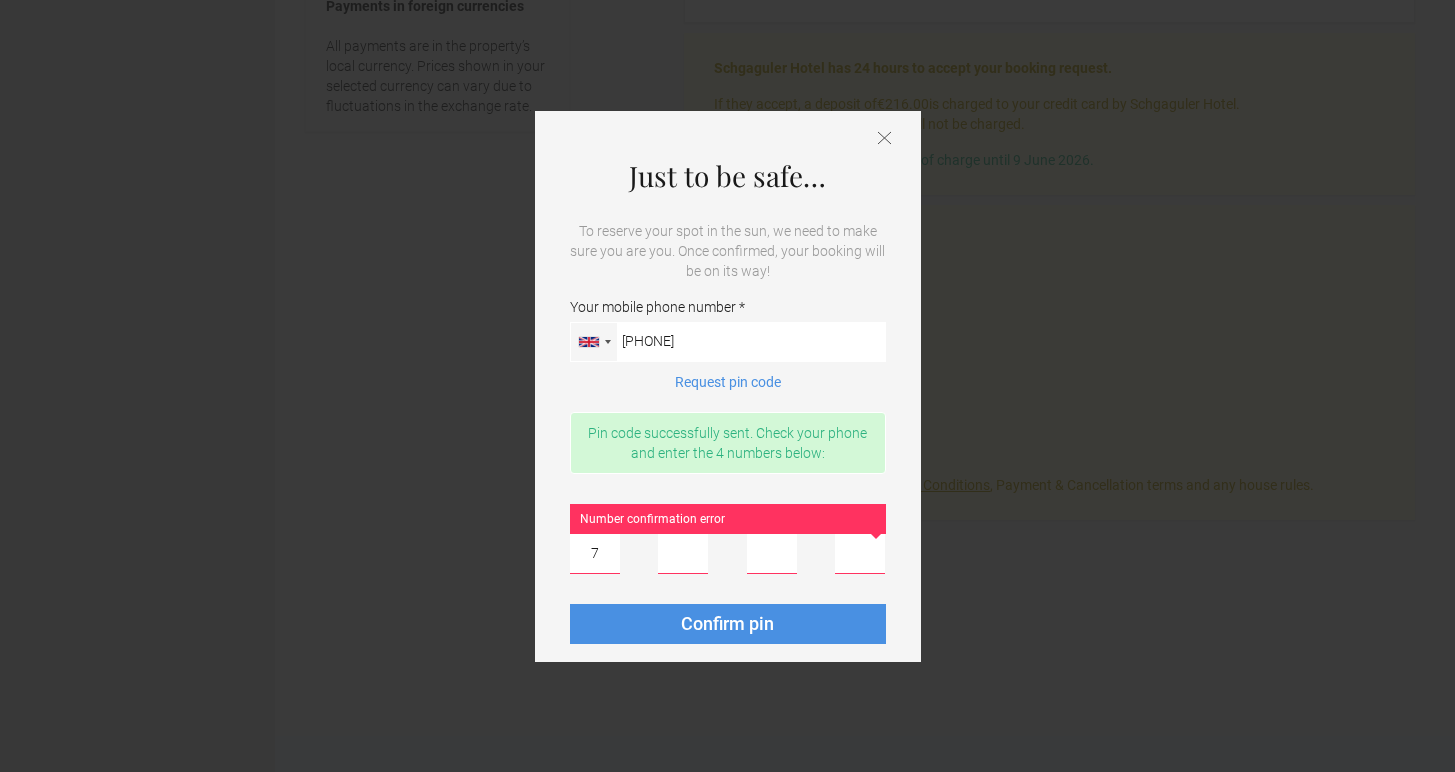 type on "7" 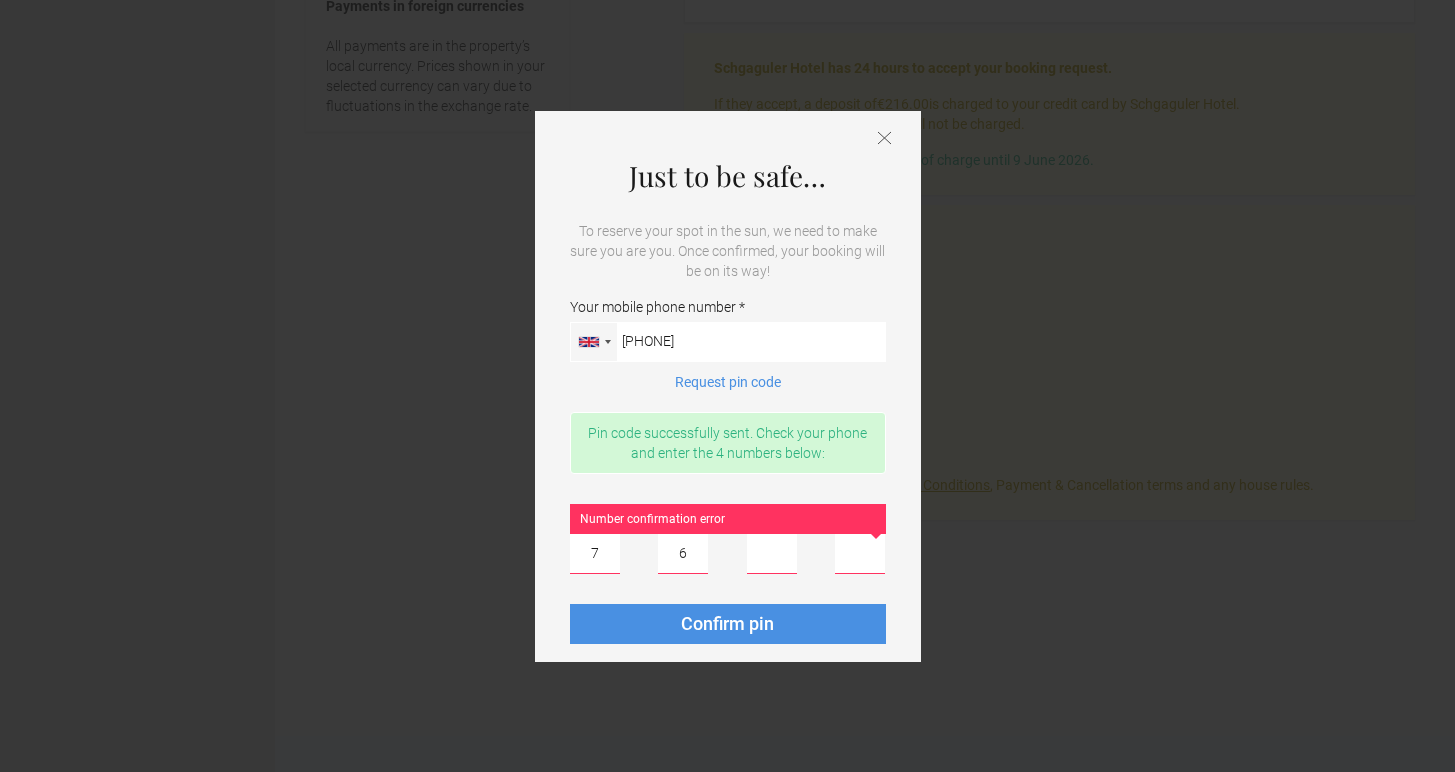 type on "6" 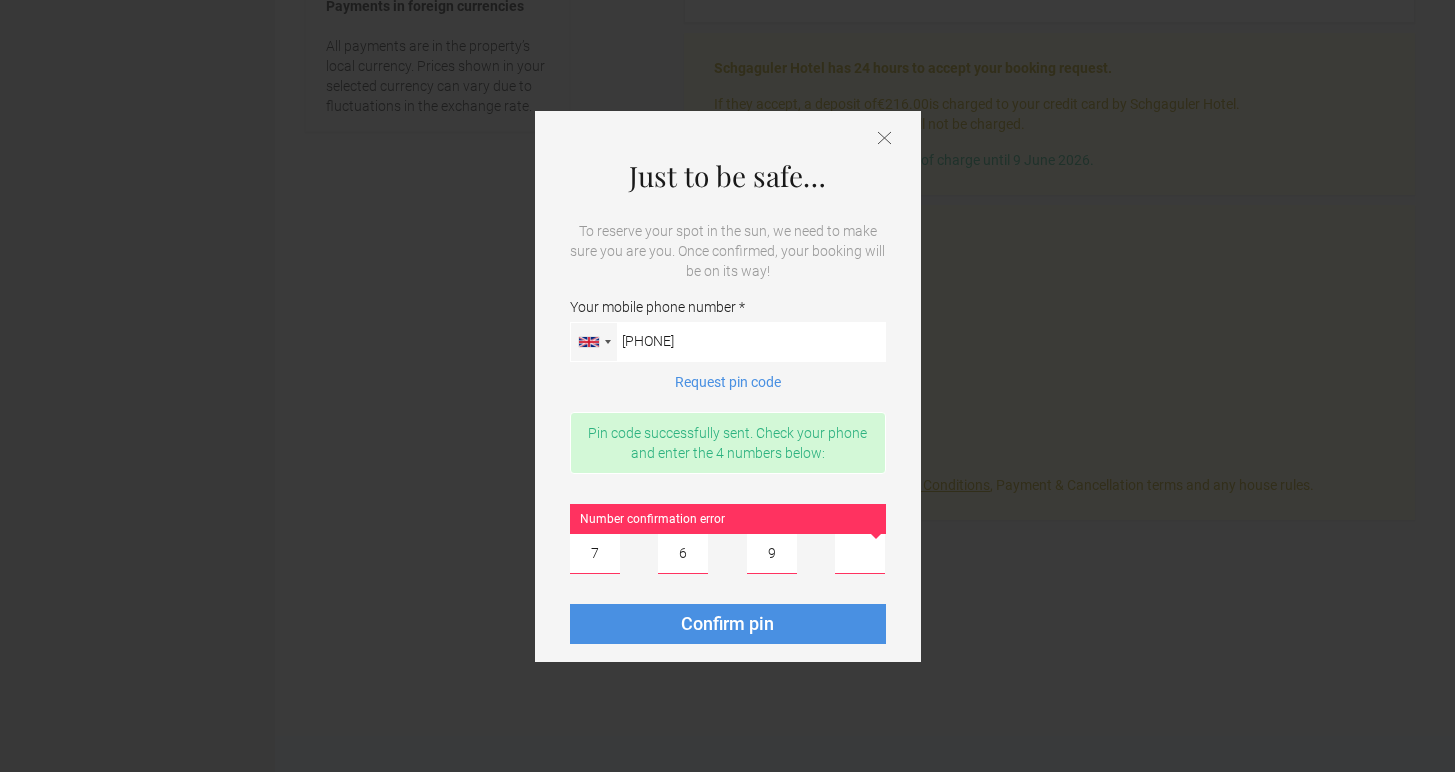 type on "9" 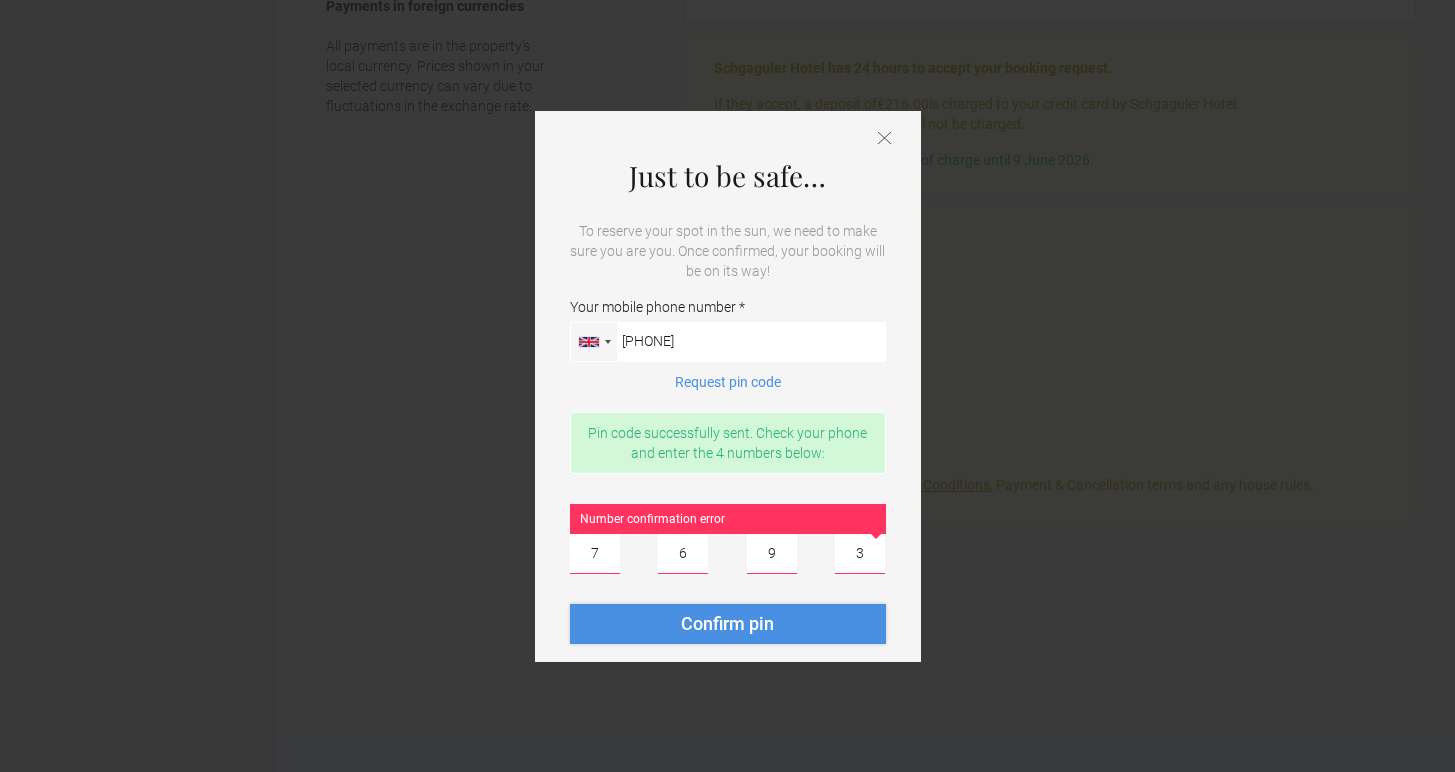 type on "3" 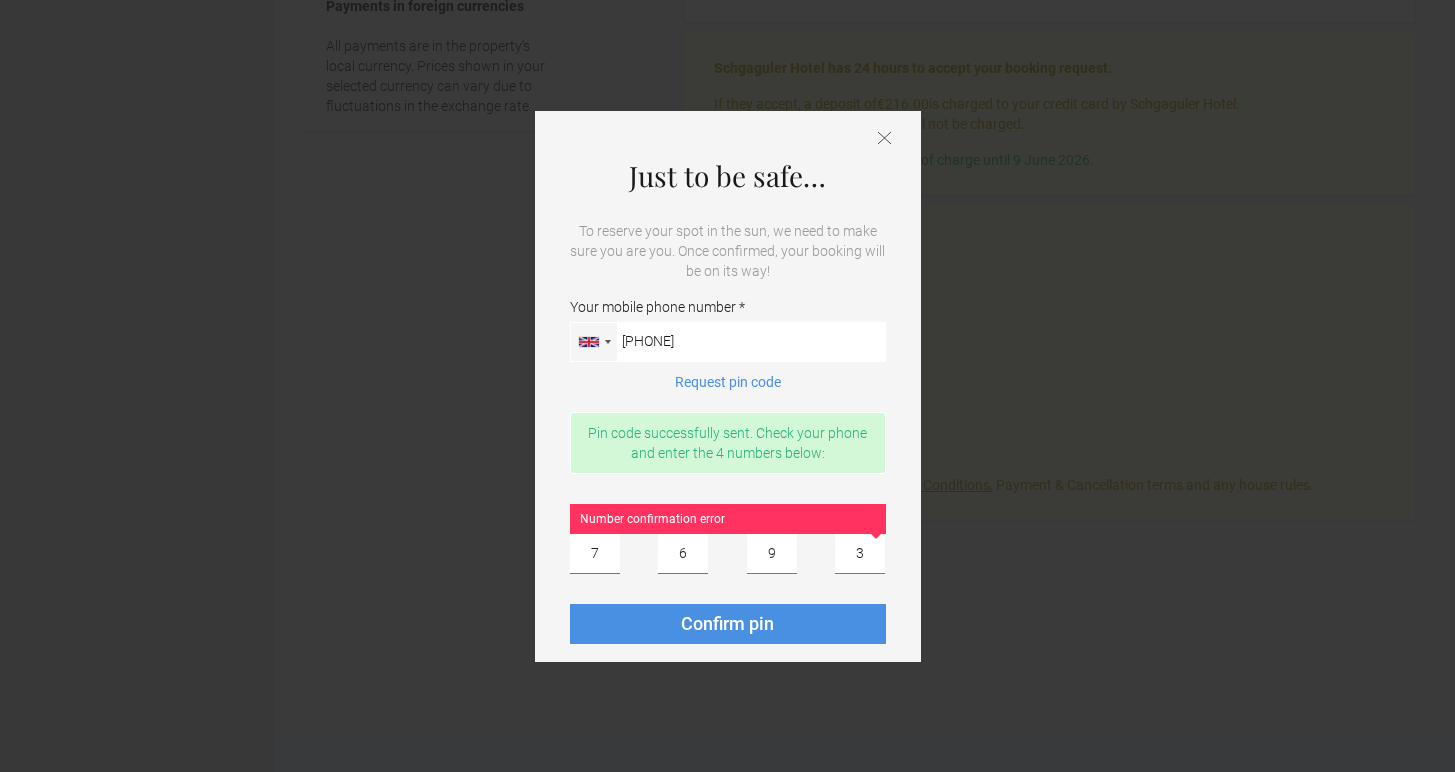 click 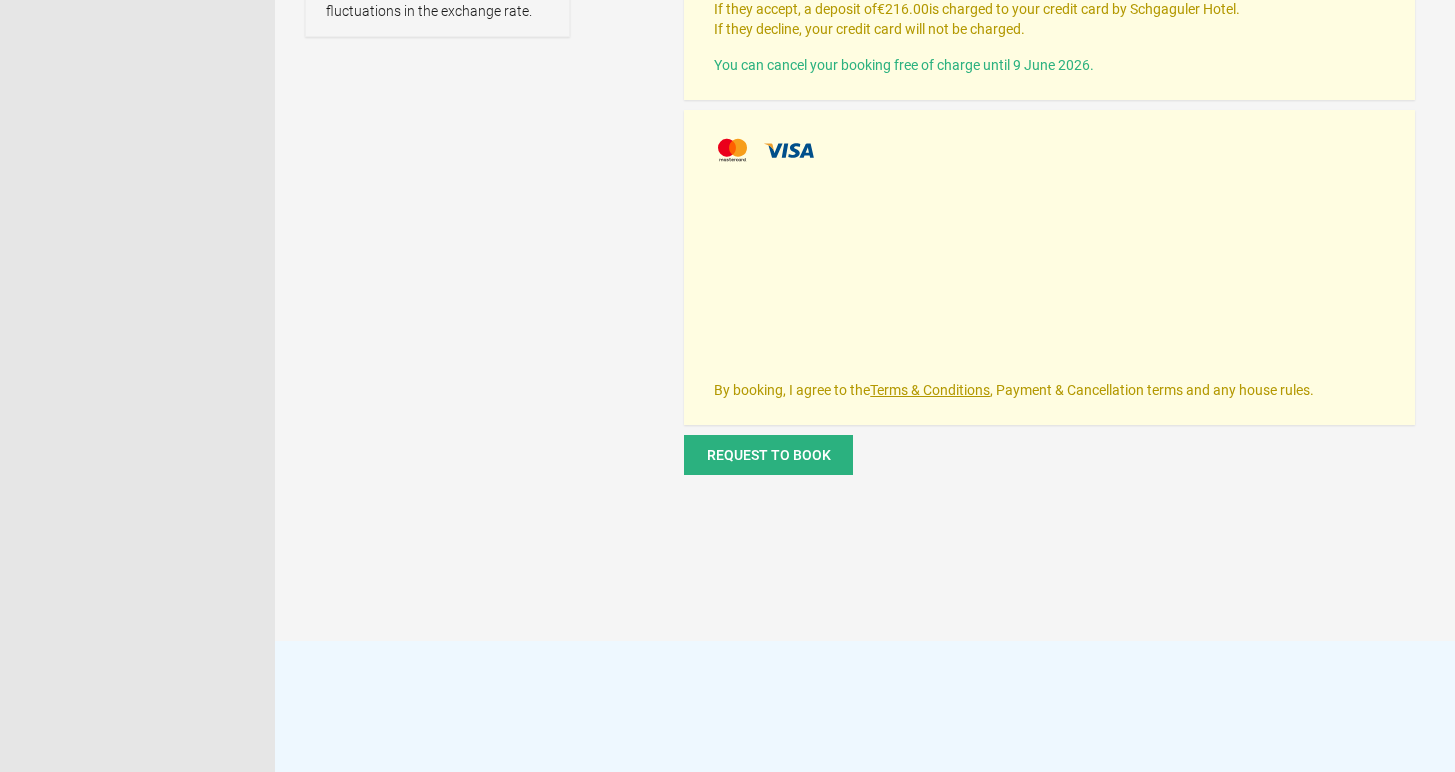 scroll, scrollTop: 780, scrollLeft: 0, axis: vertical 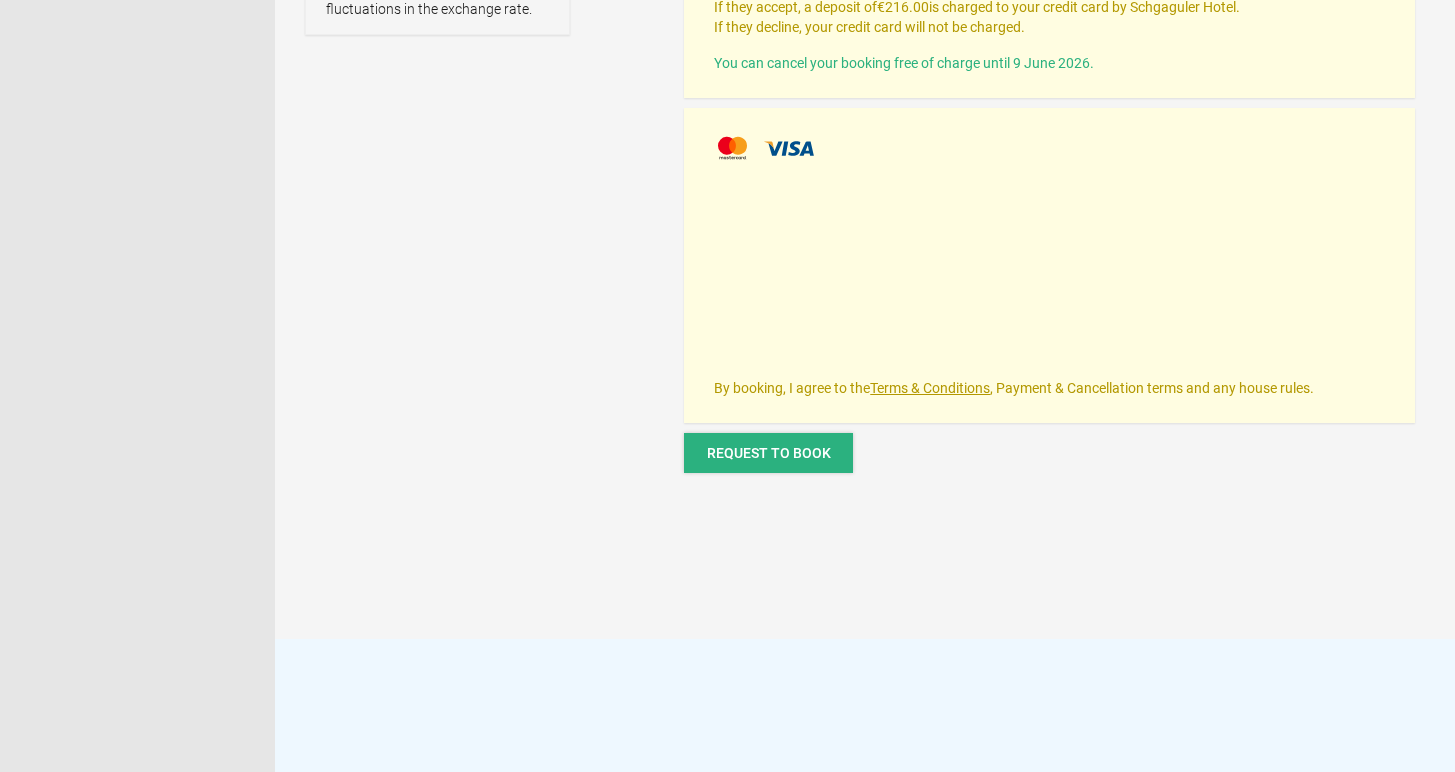 click on "Request to book" at bounding box center (769, 453) 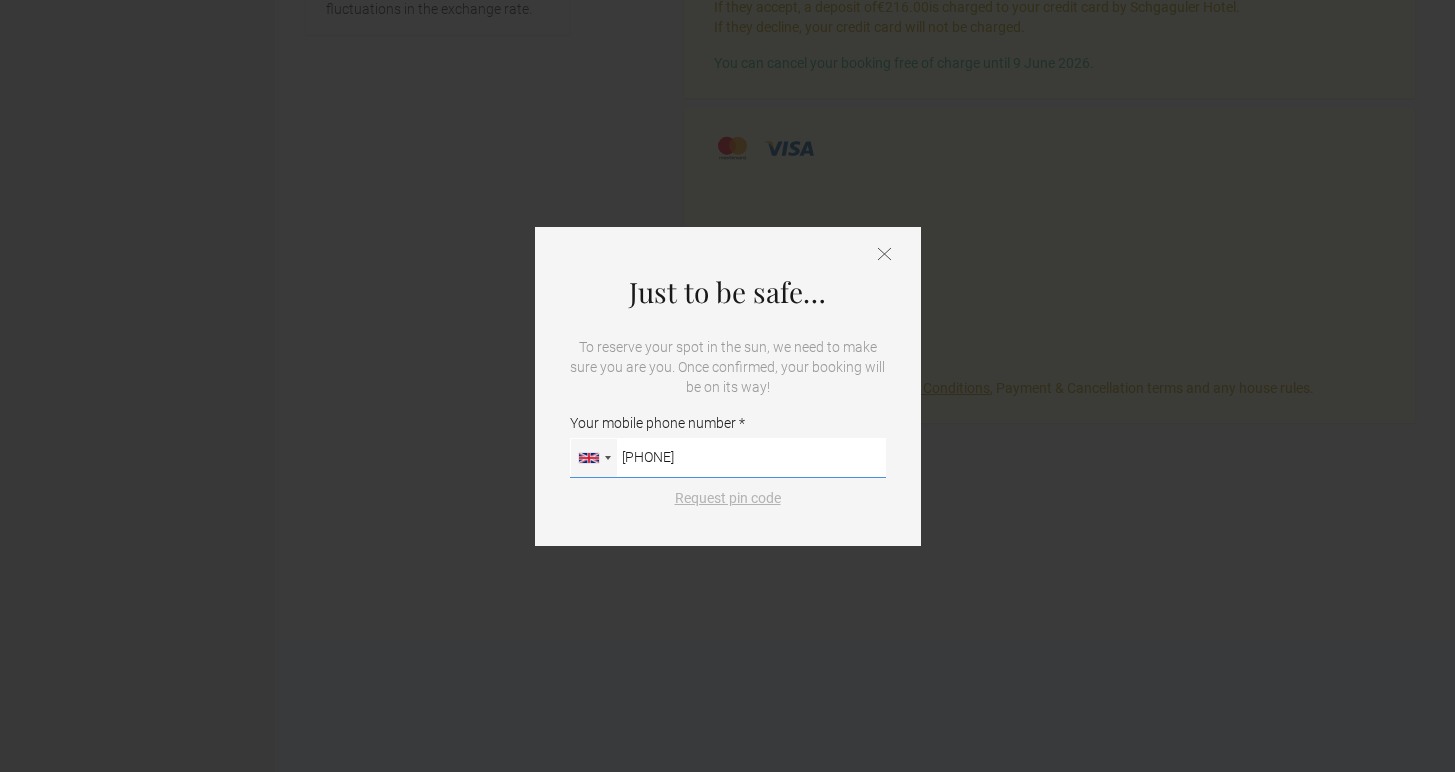 type on "[PHONE]" 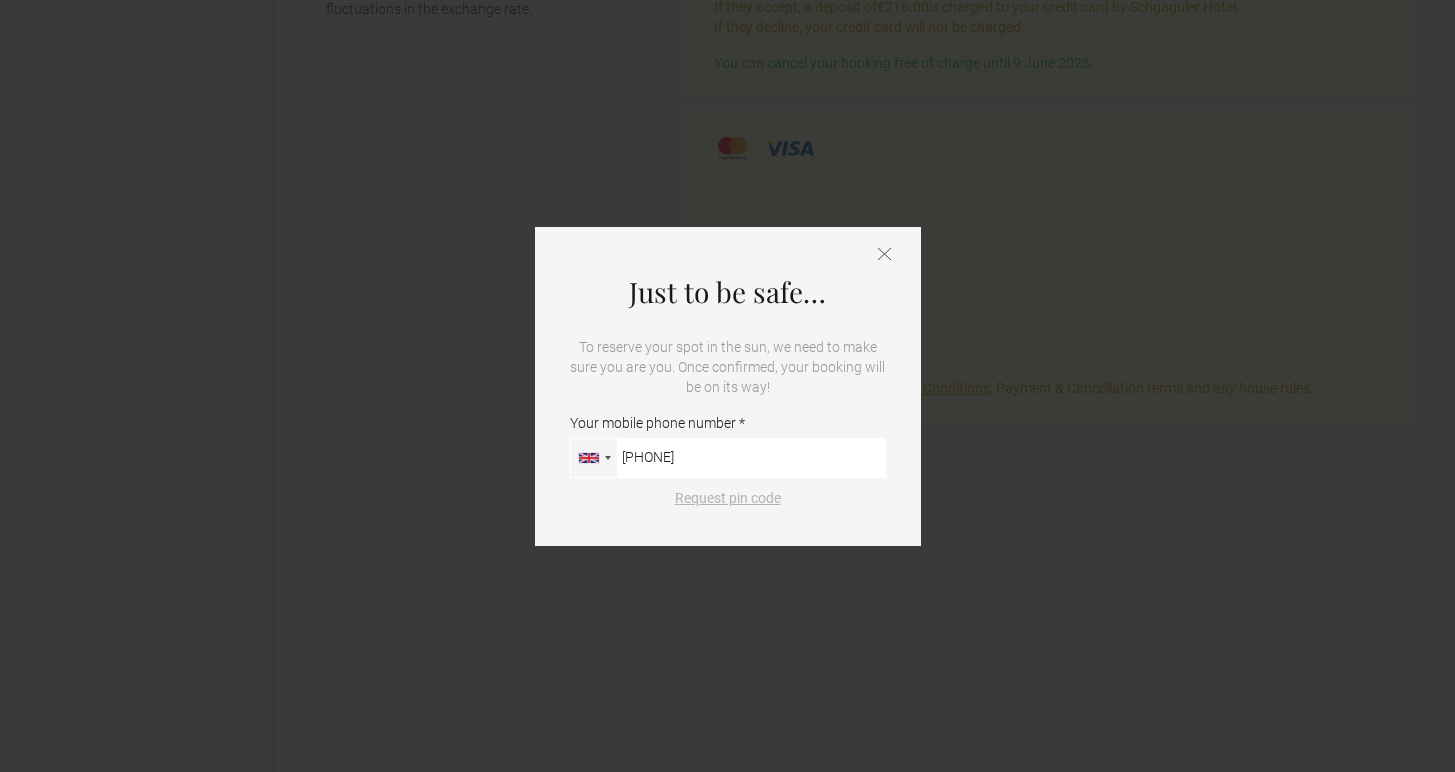 click on "Request pin code" at bounding box center (728, 498) 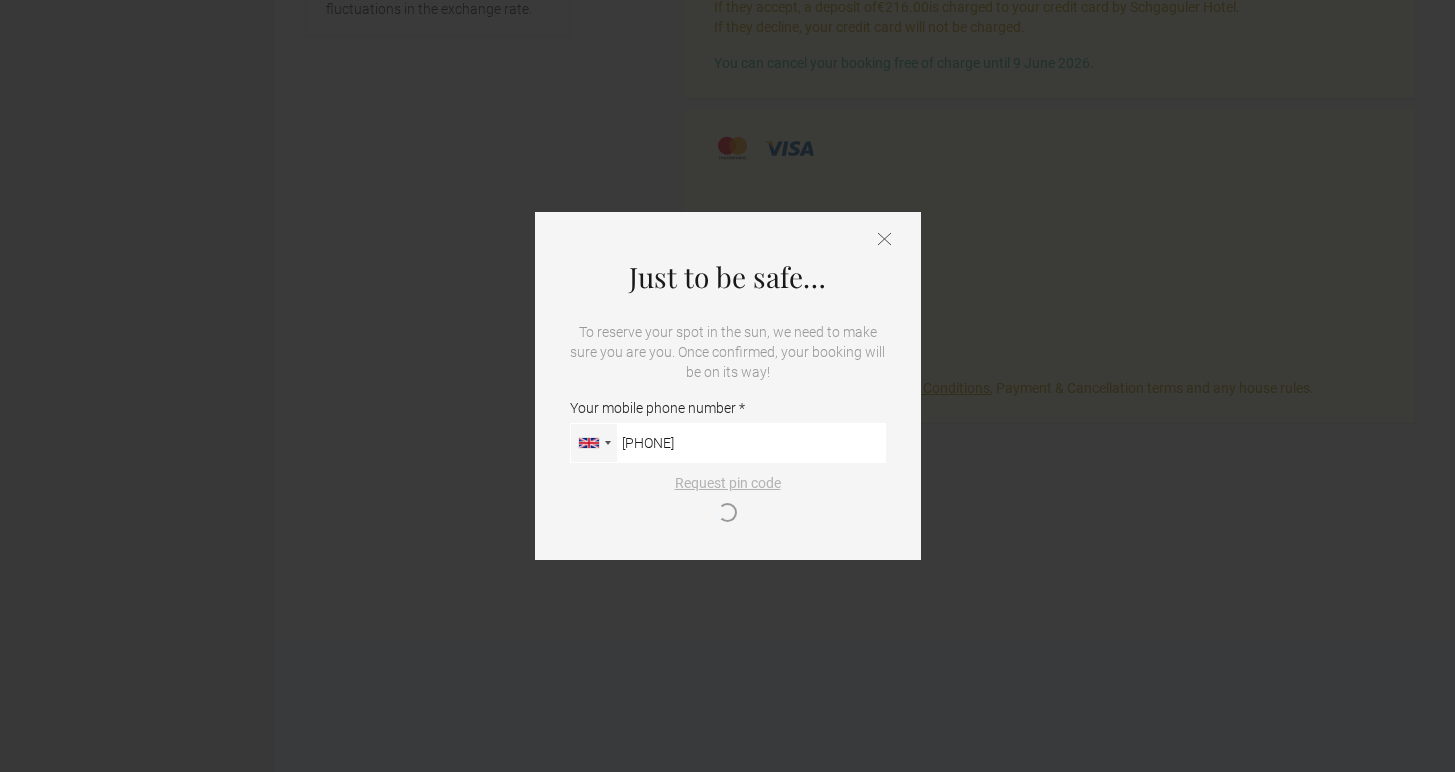 type 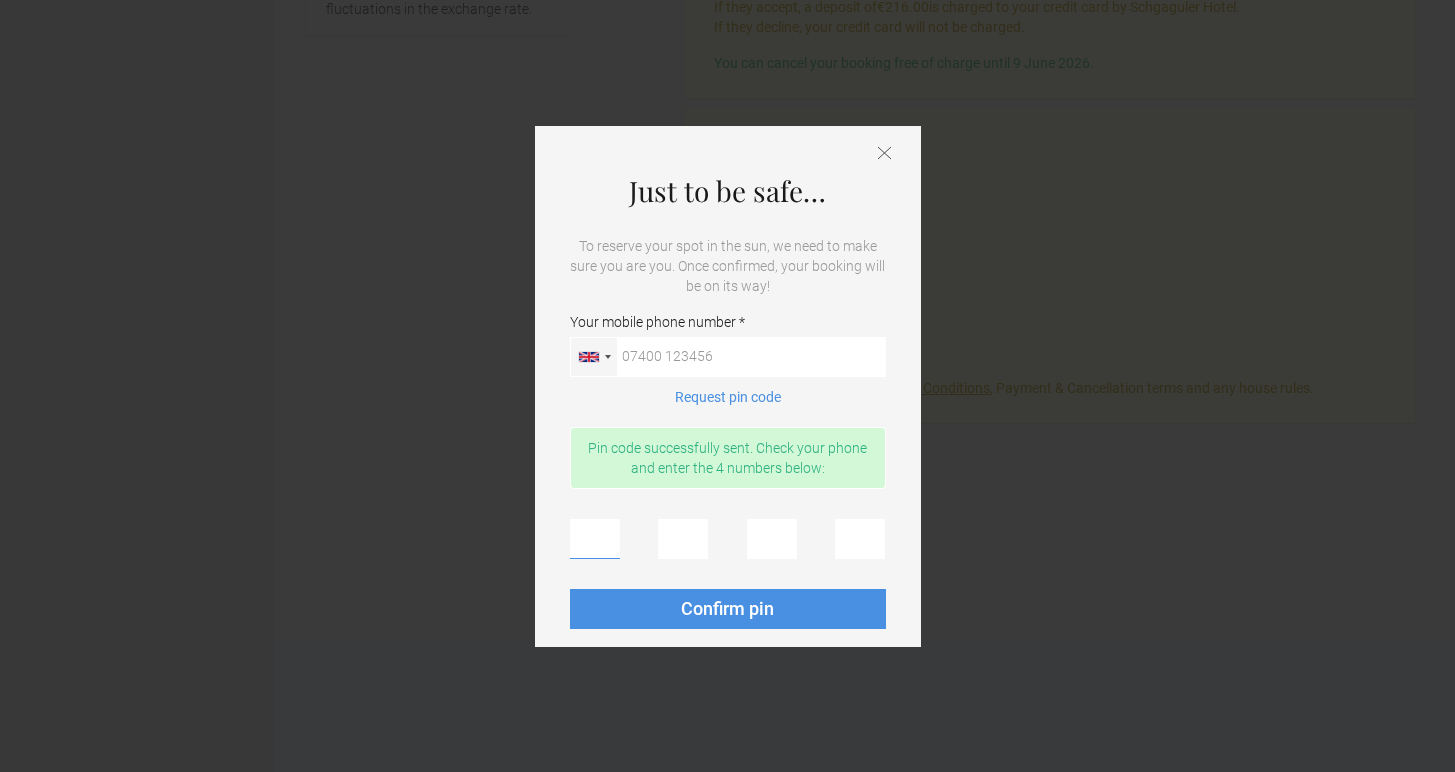 click at bounding box center [595, 539] 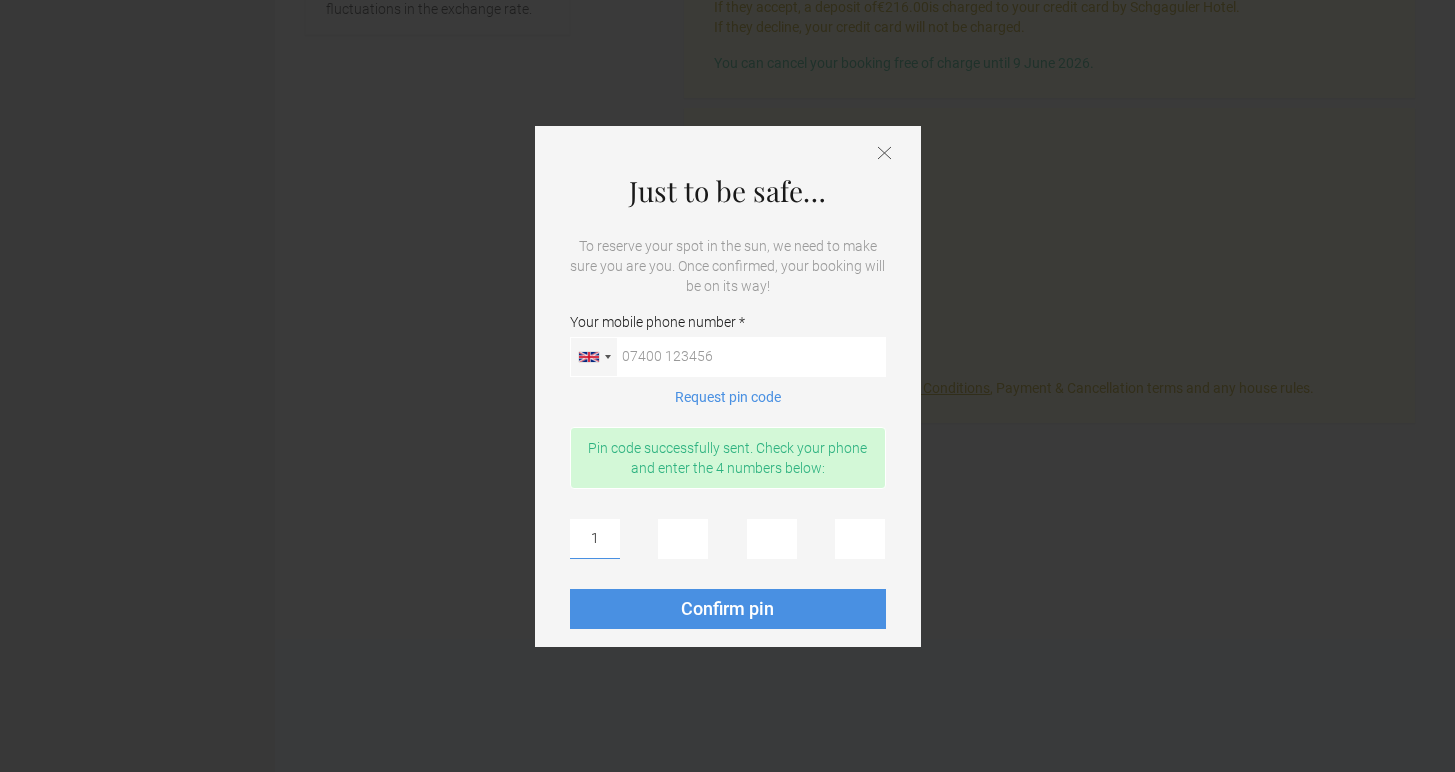 type on "1" 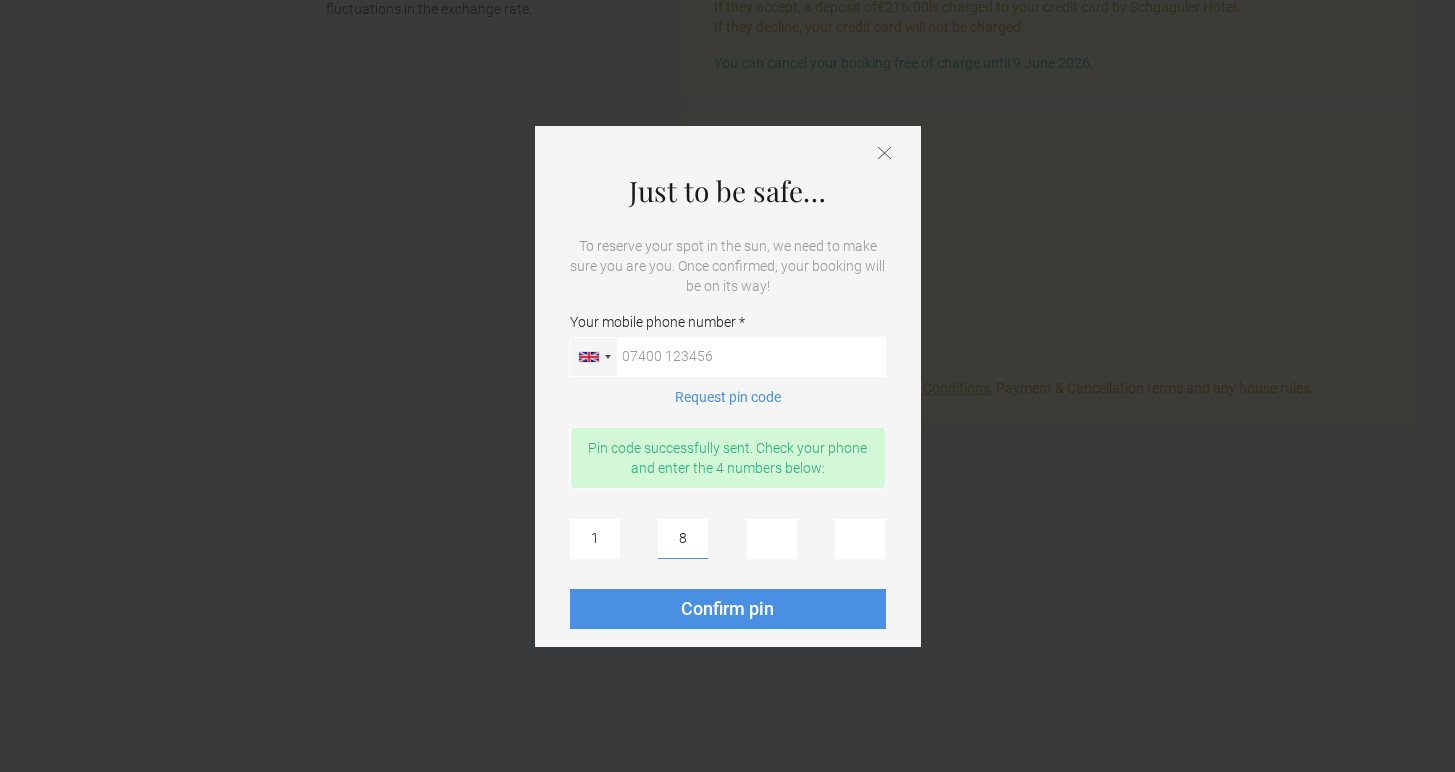 type on "8" 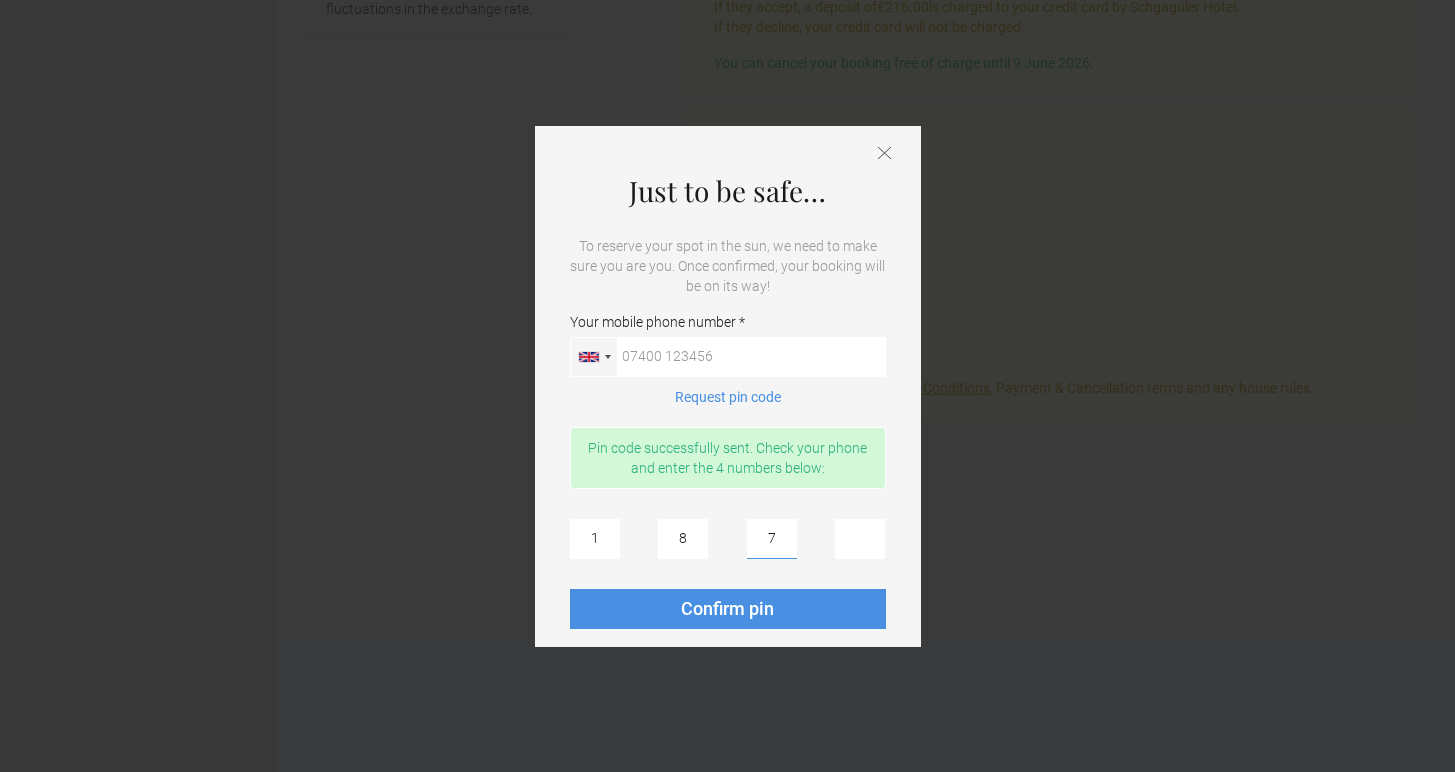 type on "7" 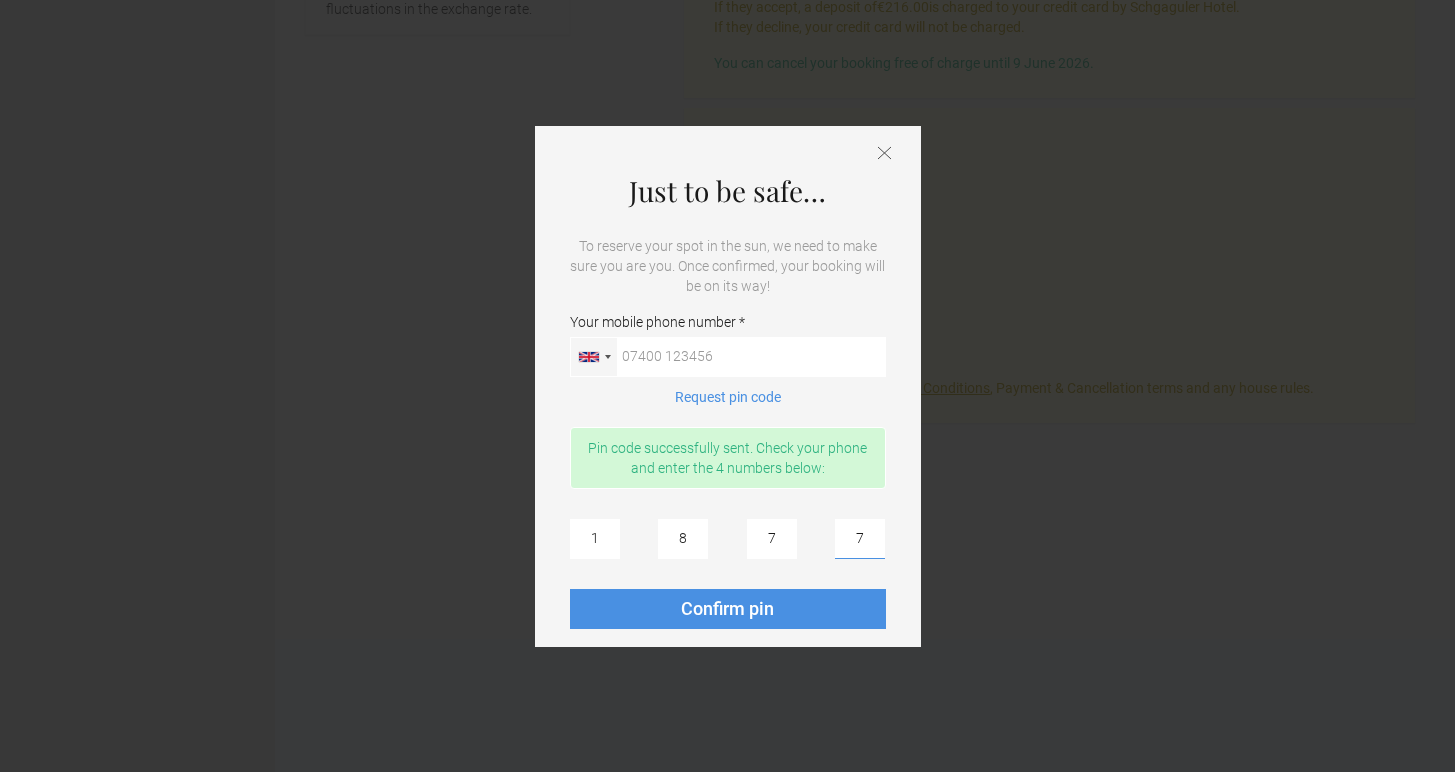 type on "7" 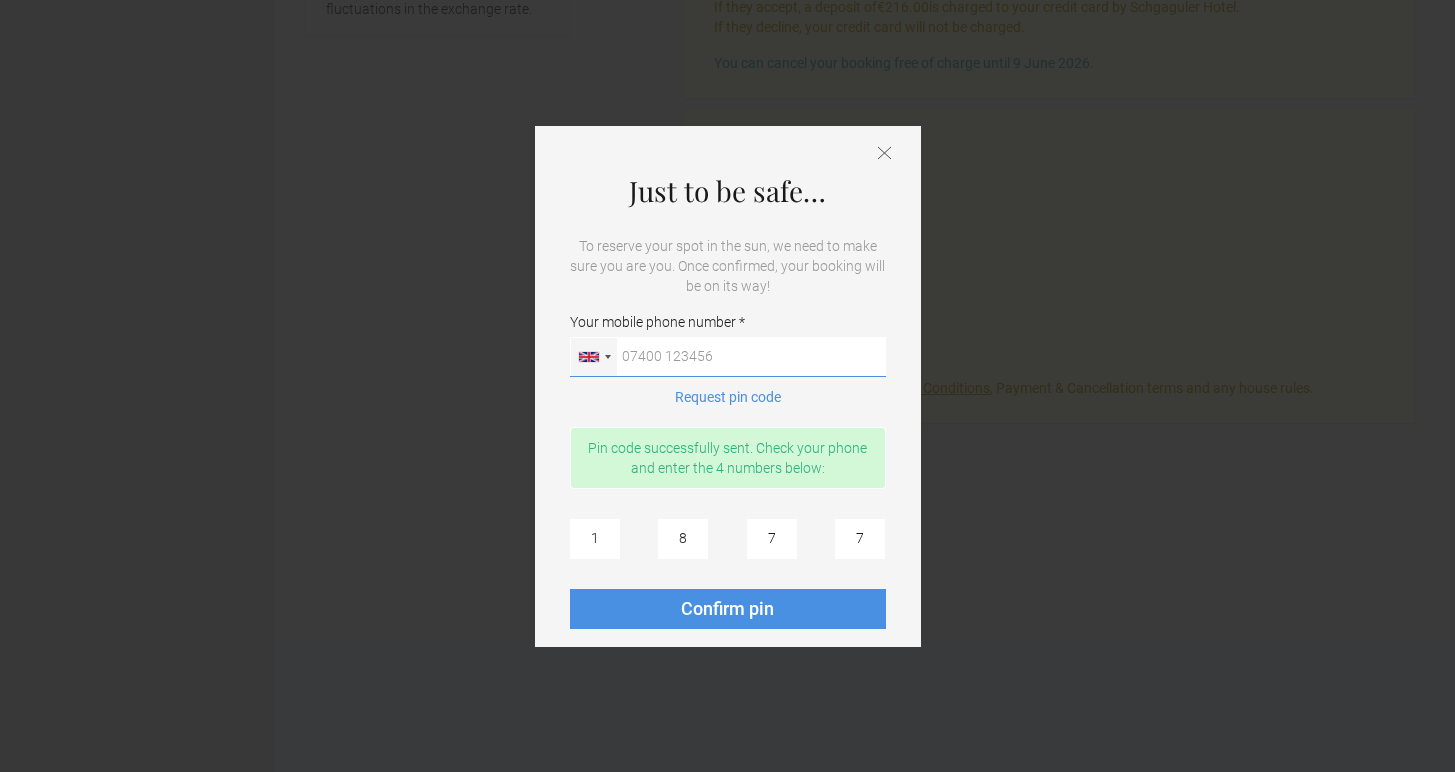 click on "Your mobile phone number
Germany (Deutschland) +[NUMBER] United States +[NUMBER] United Kingdom +[NUMBER] Afghanistan (‫افغانستان‬‎) +[NUMBER] Albania (Shqipëri) +[NUMBER] Algeria (‫الجزائر‬‎) +[NUMBER] American Samoa +[NUMBER] Andorra +[NUMBER] Angola +[NUMBER] Anguilla +[NUMBER] Antigua and Barbuda +[NUMBER] Argentina +[NUMBER] Armenia (Հայաստան) +[NUMBER] Aruba +[NUMBER] Australia +[NUMBER] Austria (Österreich) +[NUMBER] Azerbaijan (Azərbaycan) +[NUMBER] Bahamas +[NUMBER] Bahrain (‫البحرين‬‎) +[NUMBER] Bangladesh (বাংলাদেশ) +[NUMBER] Barbados +[NUMBER] Belarus (Беларусь) +[NUMBER] Belgium (België) +[NUMBER] Belize +[NUMBER] Benin (Bénin) +[NUMBER] Bermuda +[NUMBER] Bhutan (འབྲུག) +[NUMBER] Bolivia +[NUMBER] Bosnia and Herzegovina (Босна и Херцеговина) +[NUMBER] Botswana +[NUMBER] Brazil (Brasil) +[NUMBER] British Indian Ocean Territory +[NUMBER] British Virgin Islands +[NUMBER] Brunei +[NUMBER] Bulgaria (България) +[NUMBER] Burkina Faso +[NUMBER] Burundi (Uburundi) +[NUMBER] Cambodia (កម្ពុជា) +[NUMBER] Cameroon (Cameroun) +[NUMBER]" at bounding box center [728, 357] 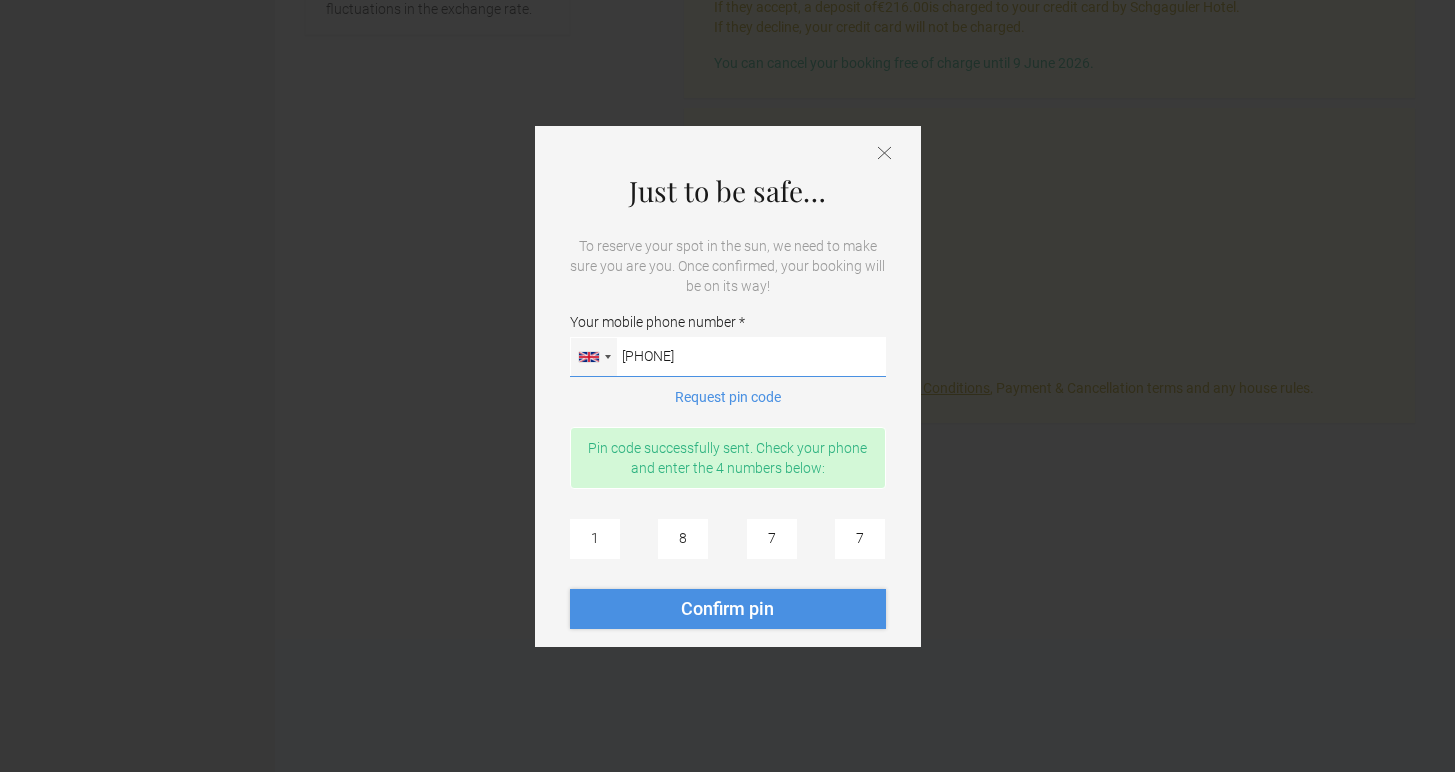 type on "[PHONE]" 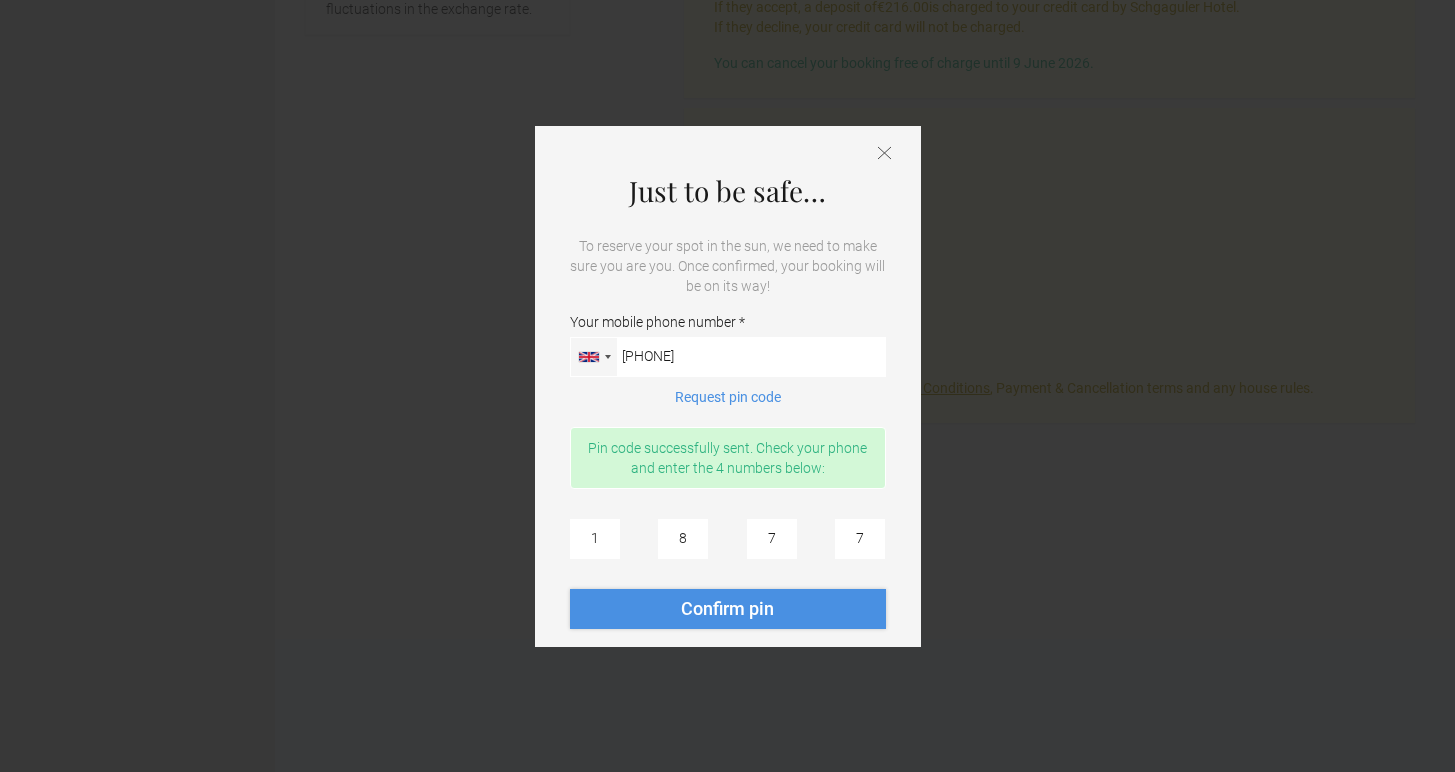 click on "Confirm pin" at bounding box center [728, 609] 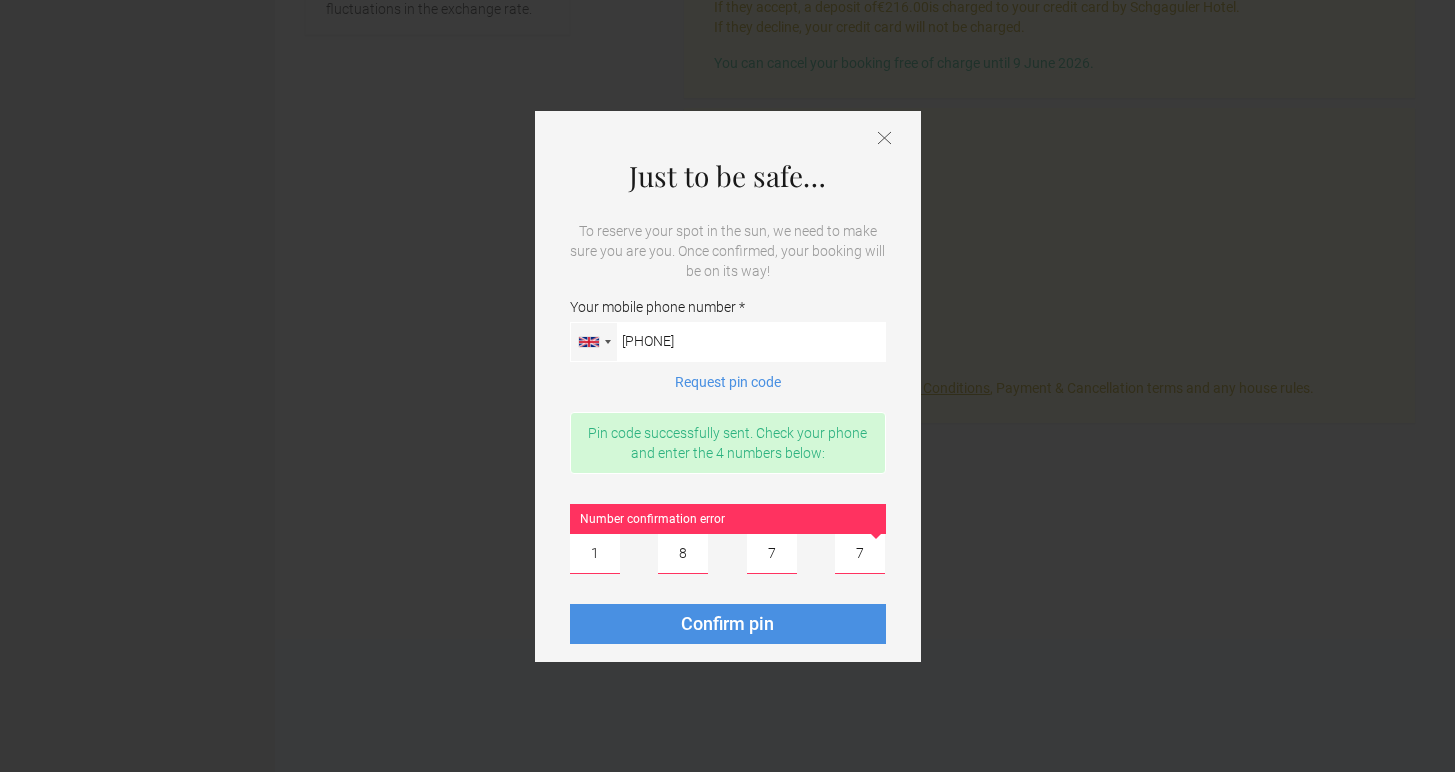 click 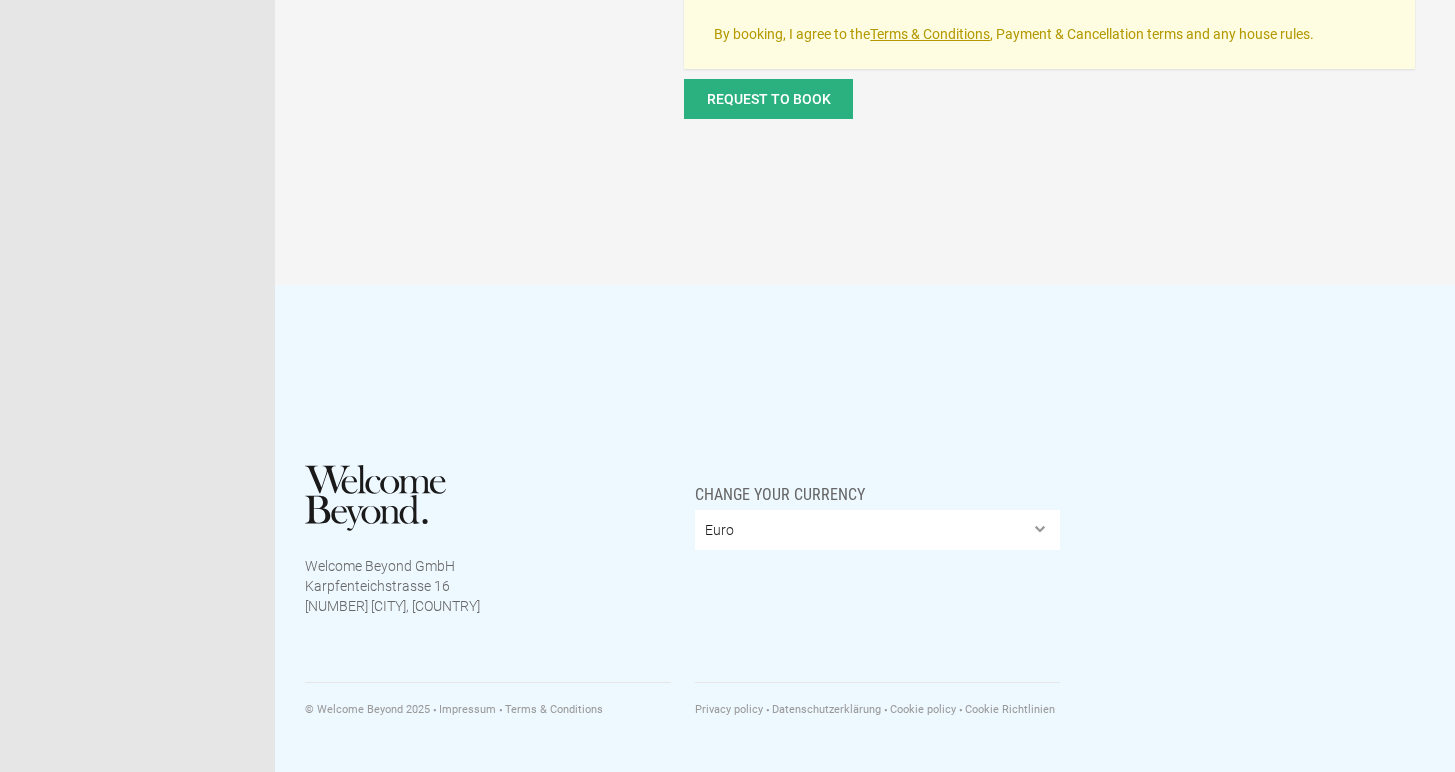 scroll, scrollTop: 1133, scrollLeft: 0, axis: vertical 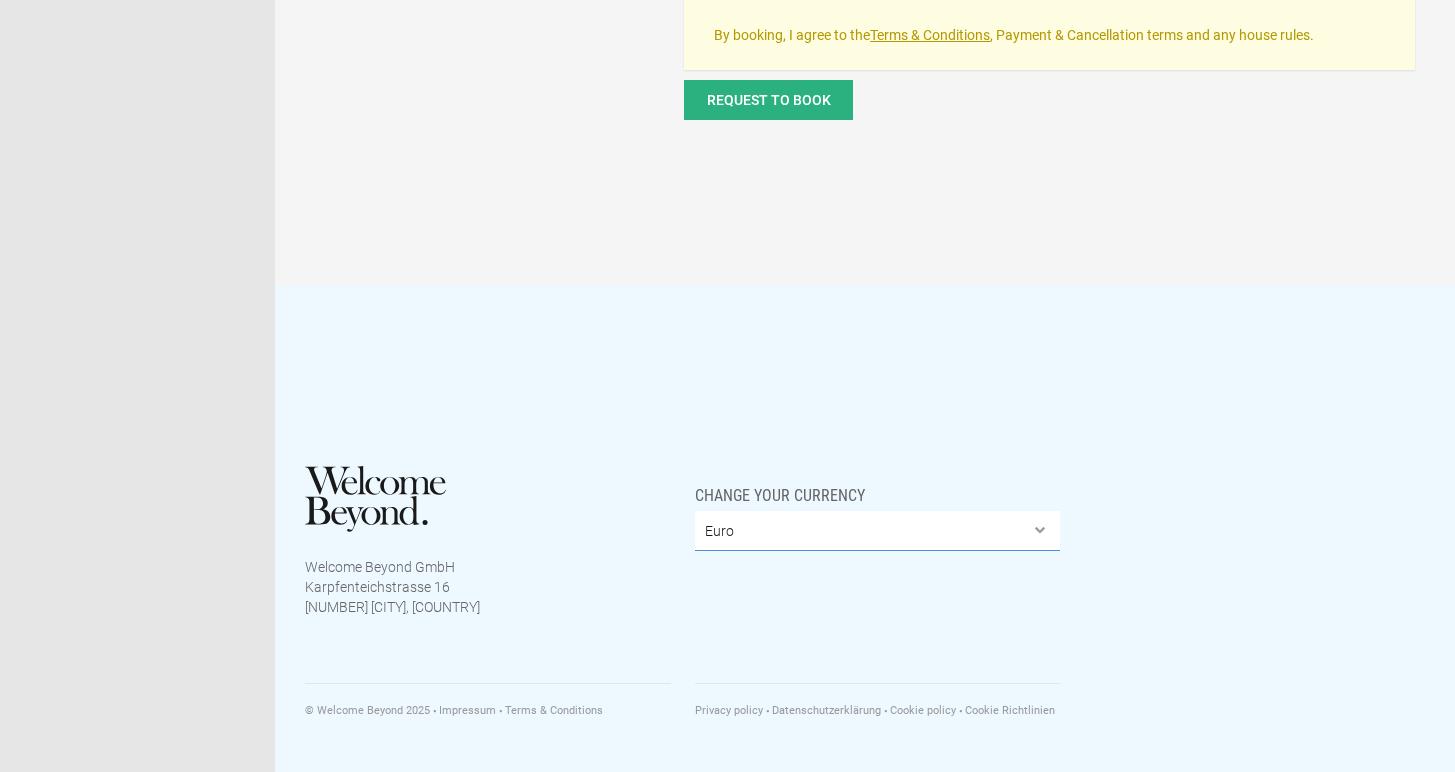 select on "USD" 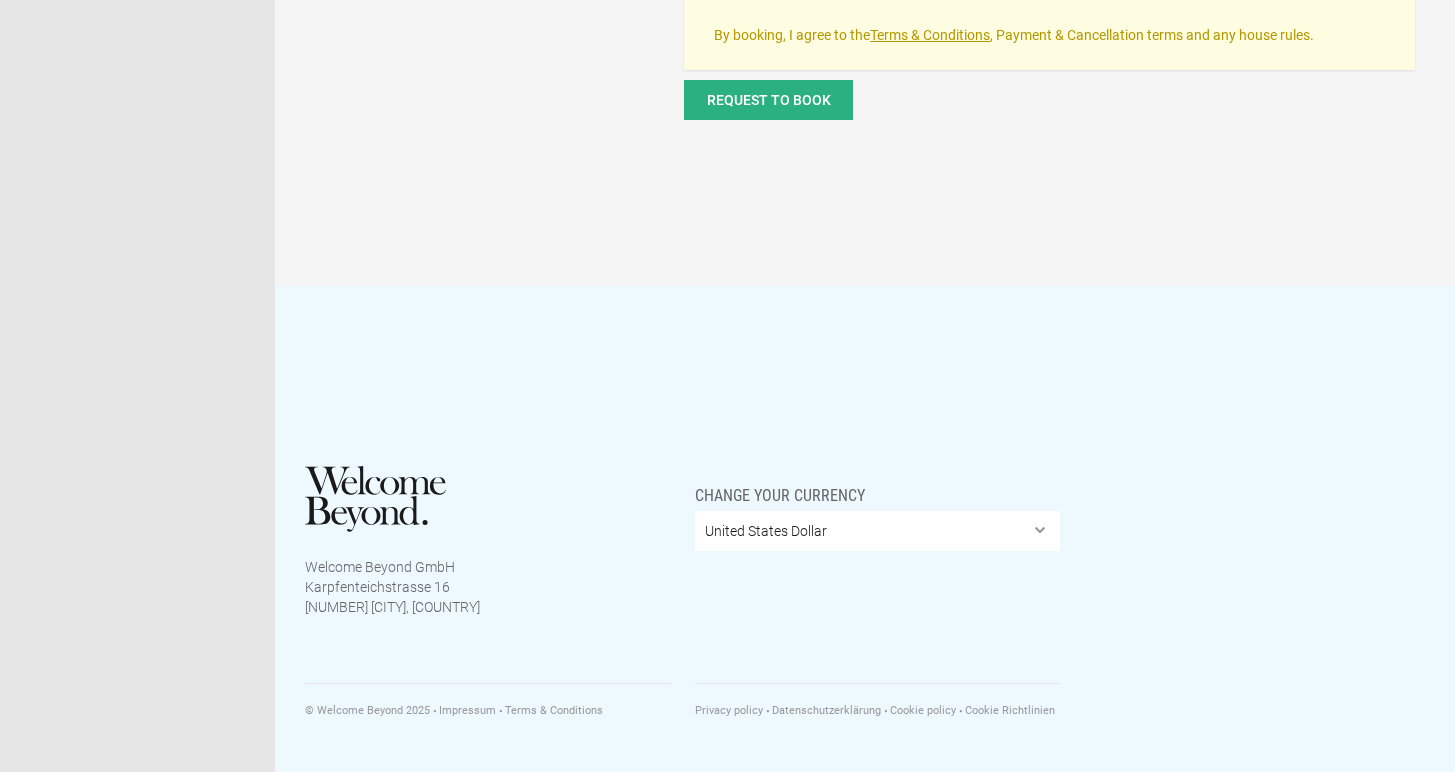 click on "Rates include half board (breakfast, afternoon snack dinner) Your gift for booking with Welcome Beyond: Free upgrade if available" at bounding box center (1049, -565) 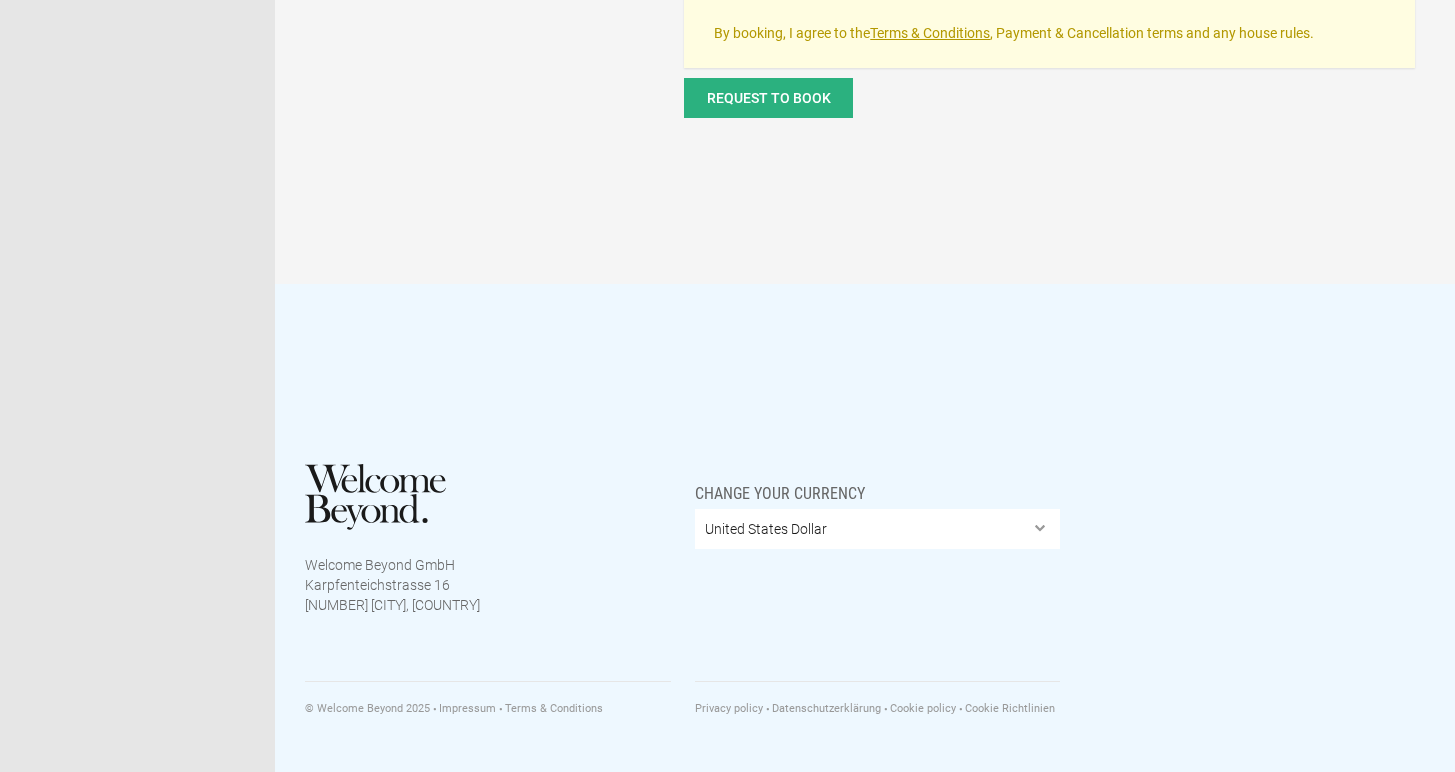 click on "Included in the rates" at bounding box center [1049, -534] 